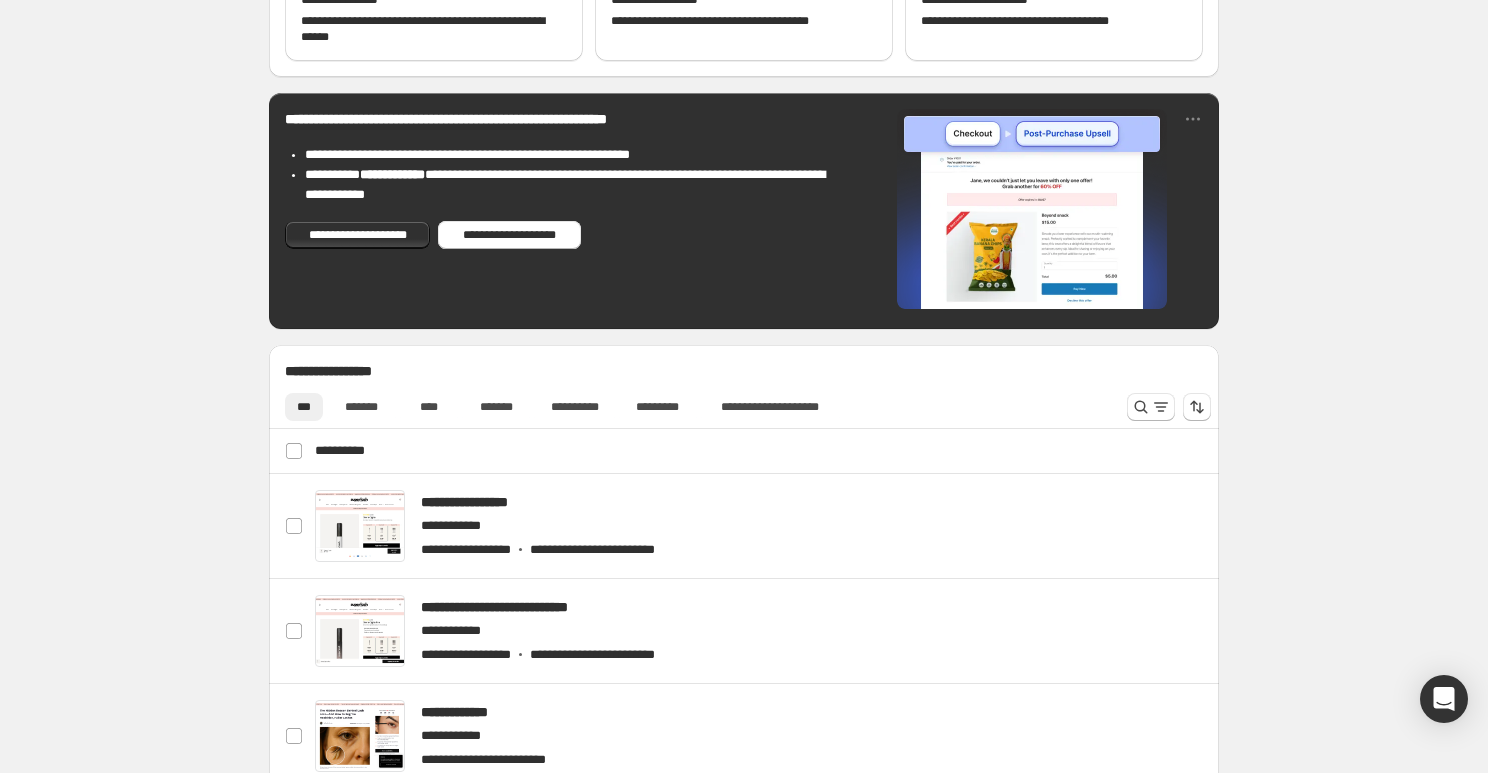 scroll, scrollTop: 514, scrollLeft: 0, axis: vertical 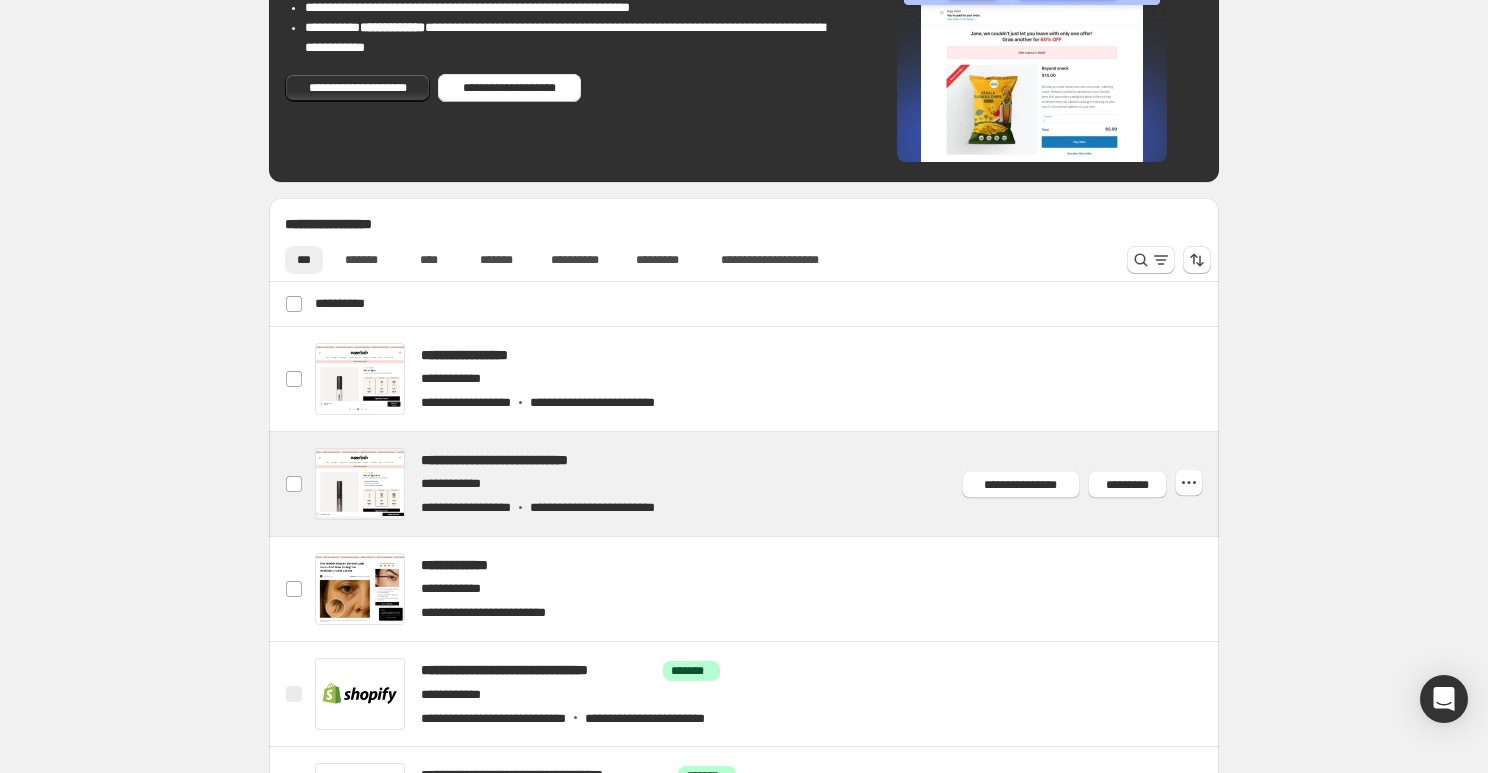click at bounding box center (768, 484) 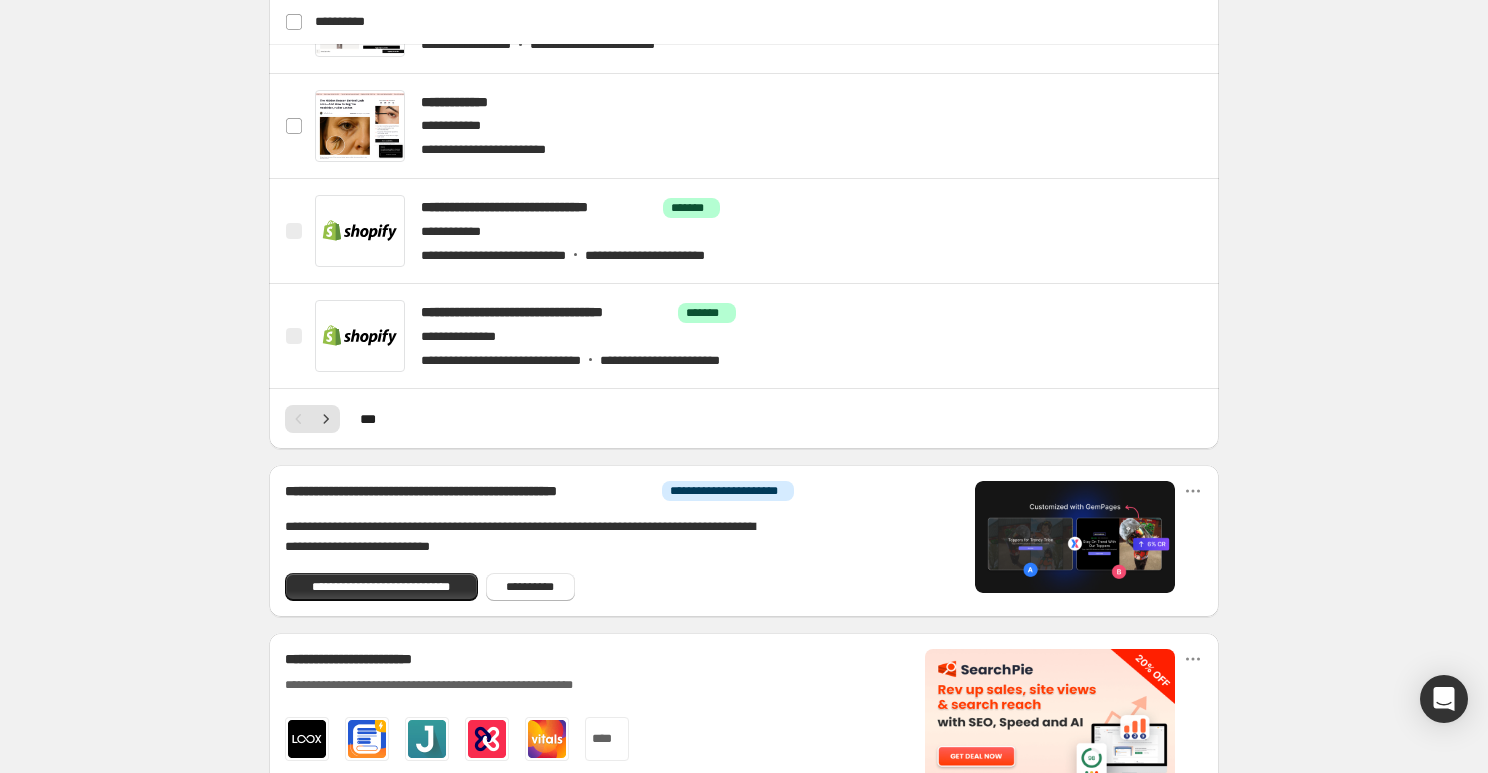 scroll, scrollTop: 1179, scrollLeft: 0, axis: vertical 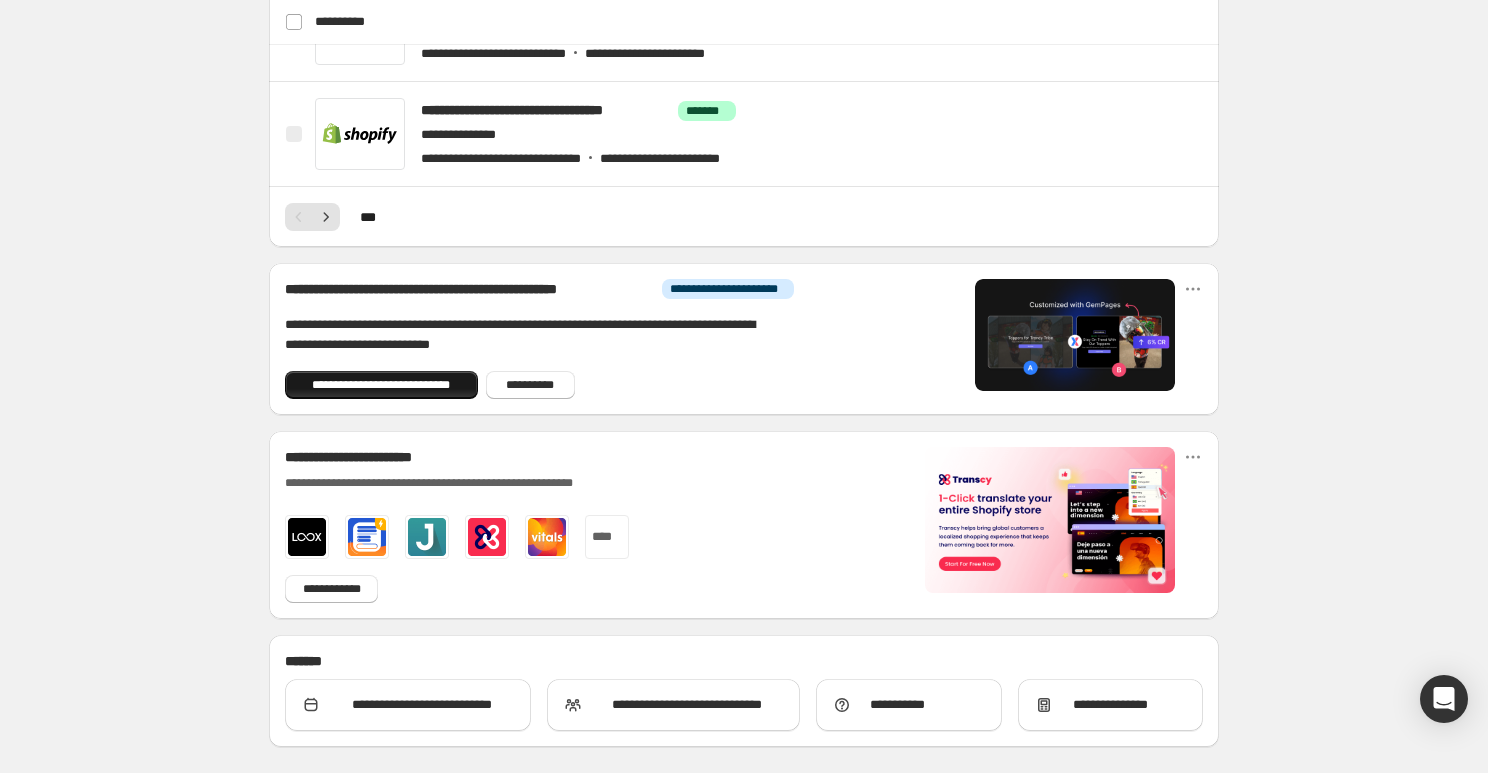 click on "**********" at bounding box center [381, 385] 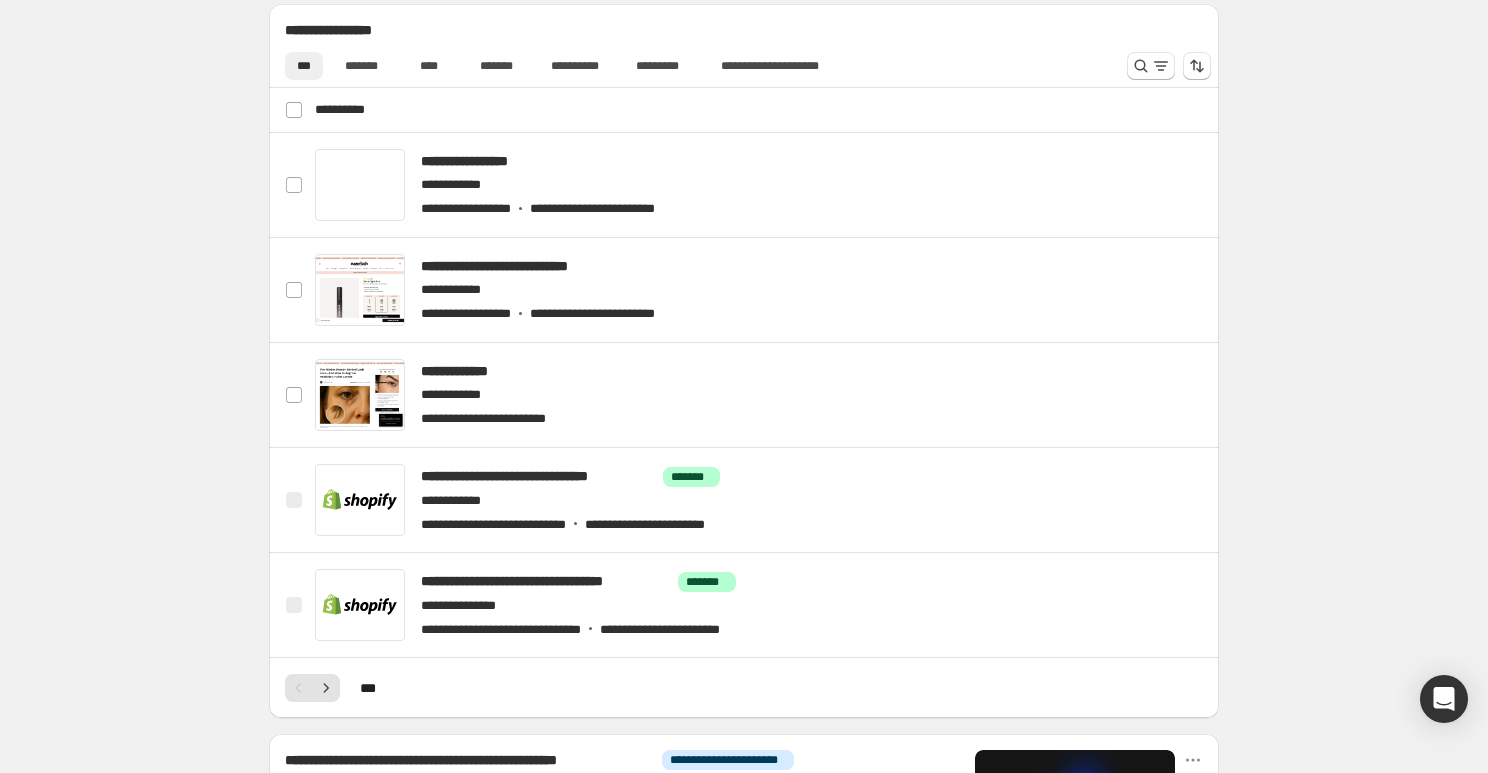 scroll, scrollTop: 0, scrollLeft: 0, axis: both 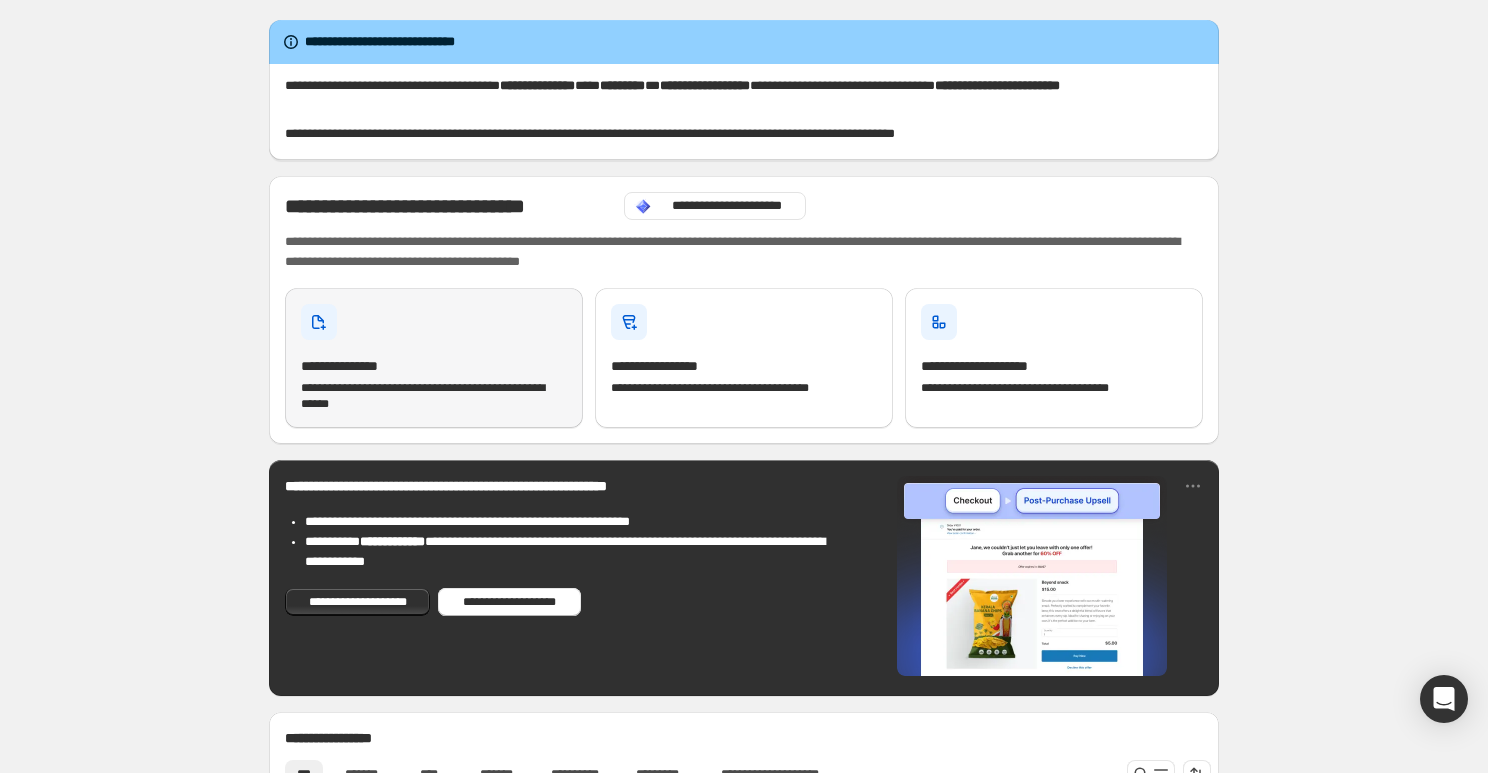 click on "**********" at bounding box center (434, 396) 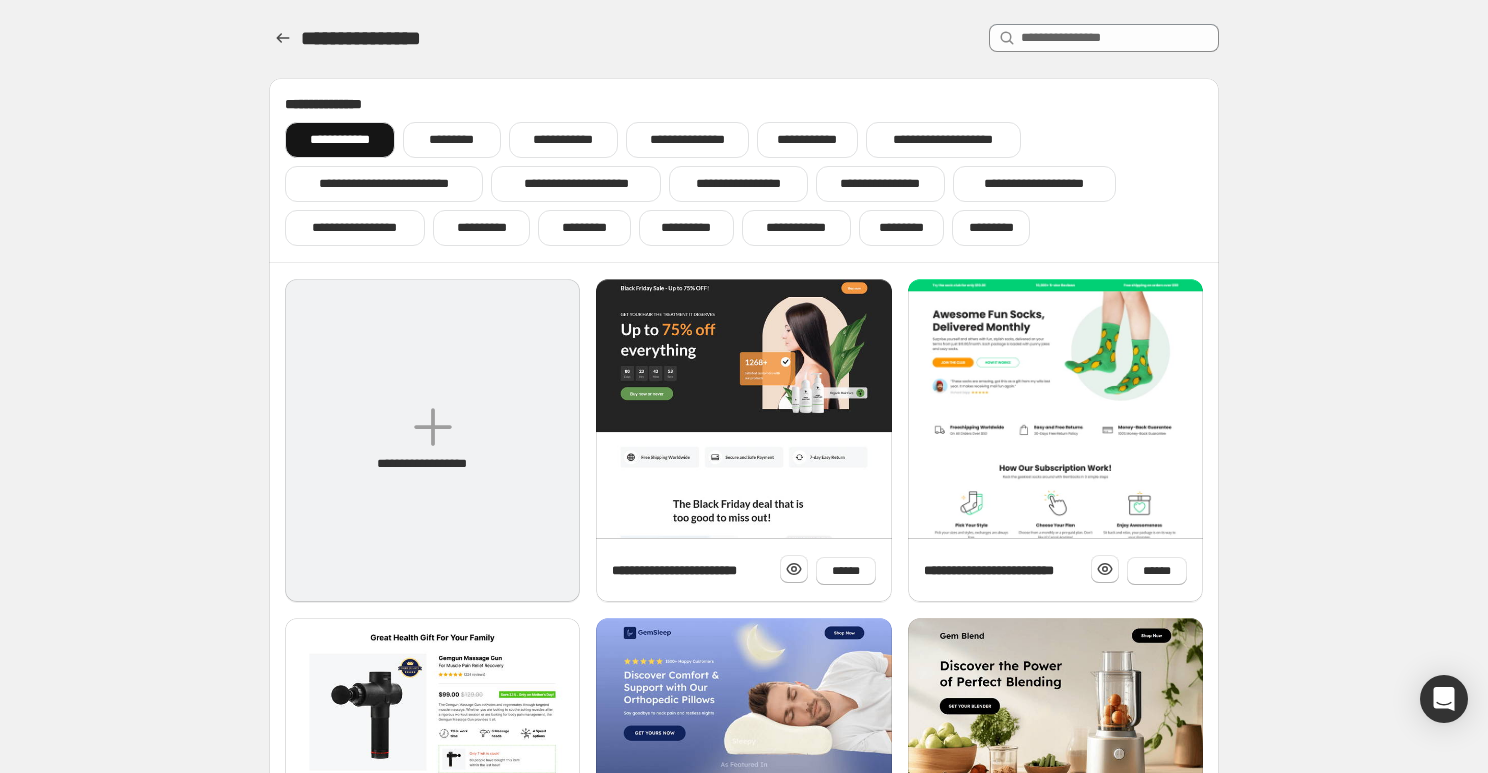 click on "**********" at bounding box center [432, 440] 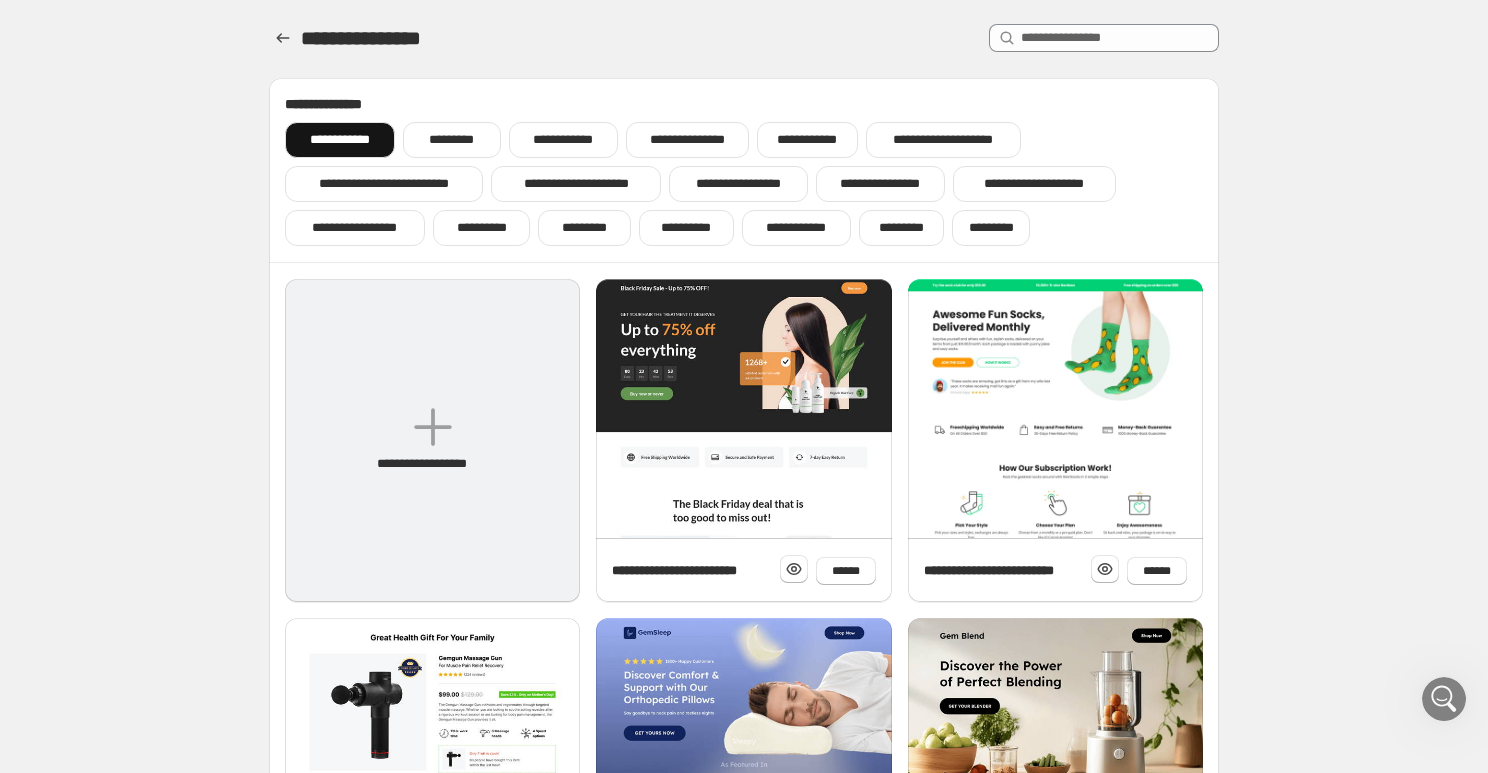 scroll, scrollTop: 0, scrollLeft: 0, axis: both 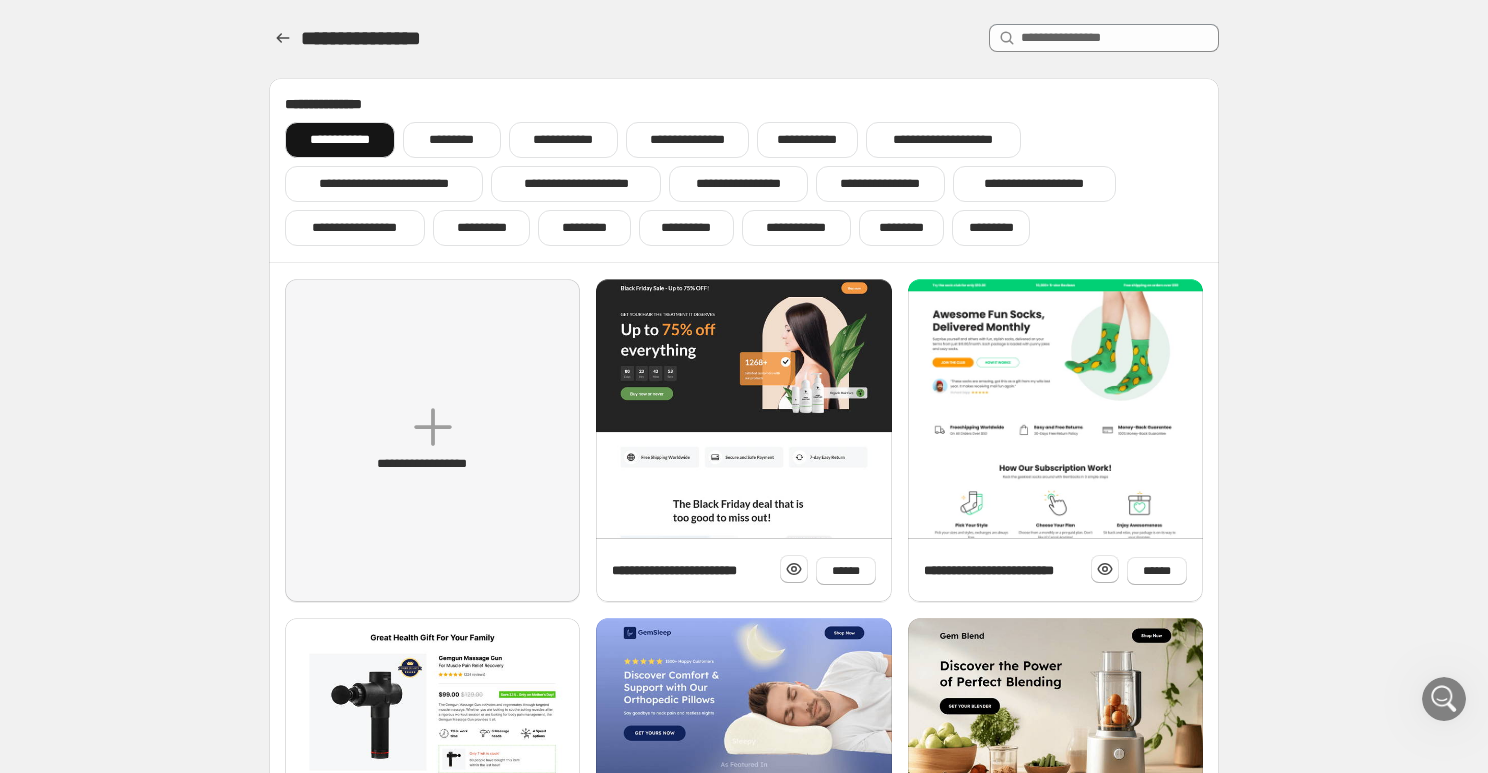 click 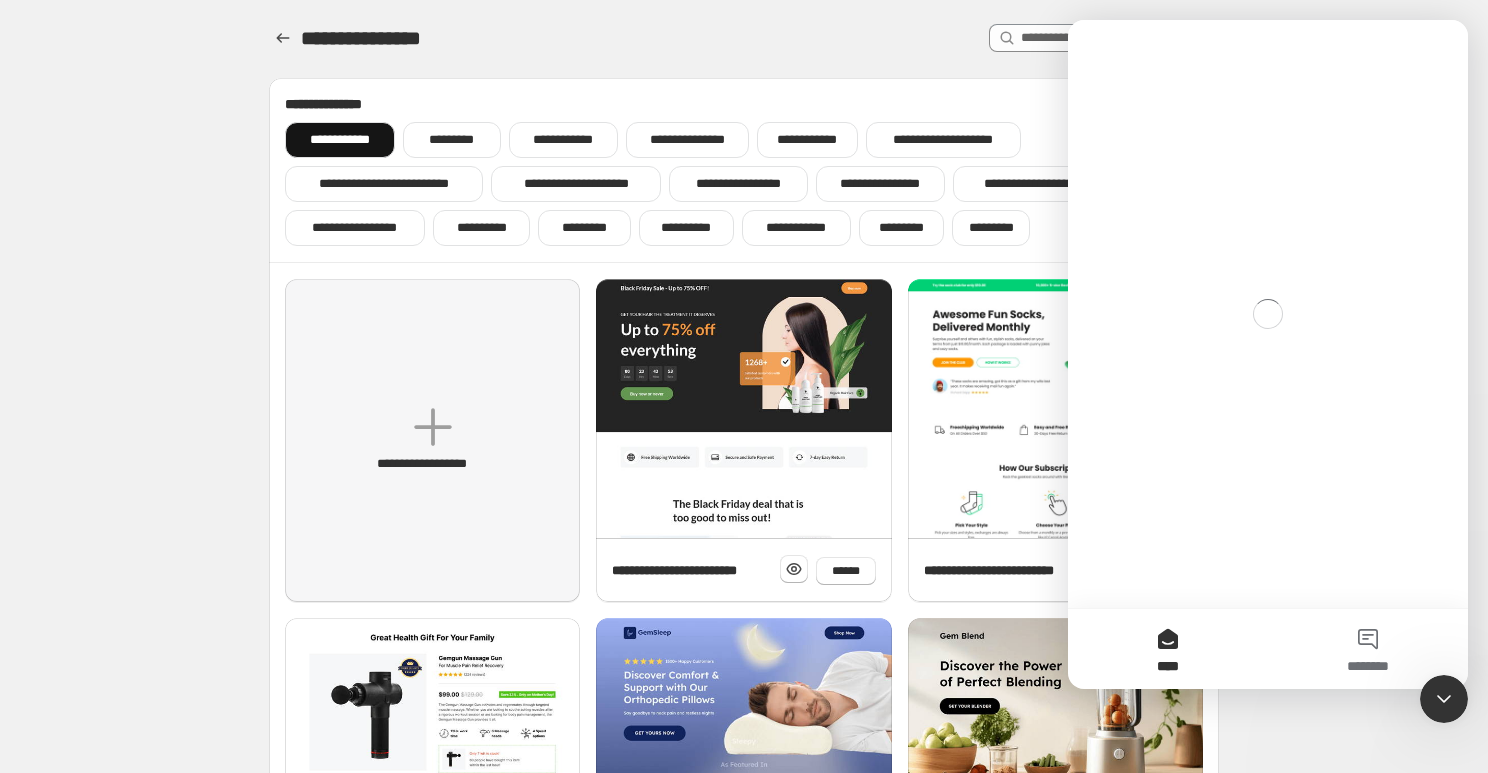 scroll, scrollTop: 0, scrollLeft: 0, axis: both 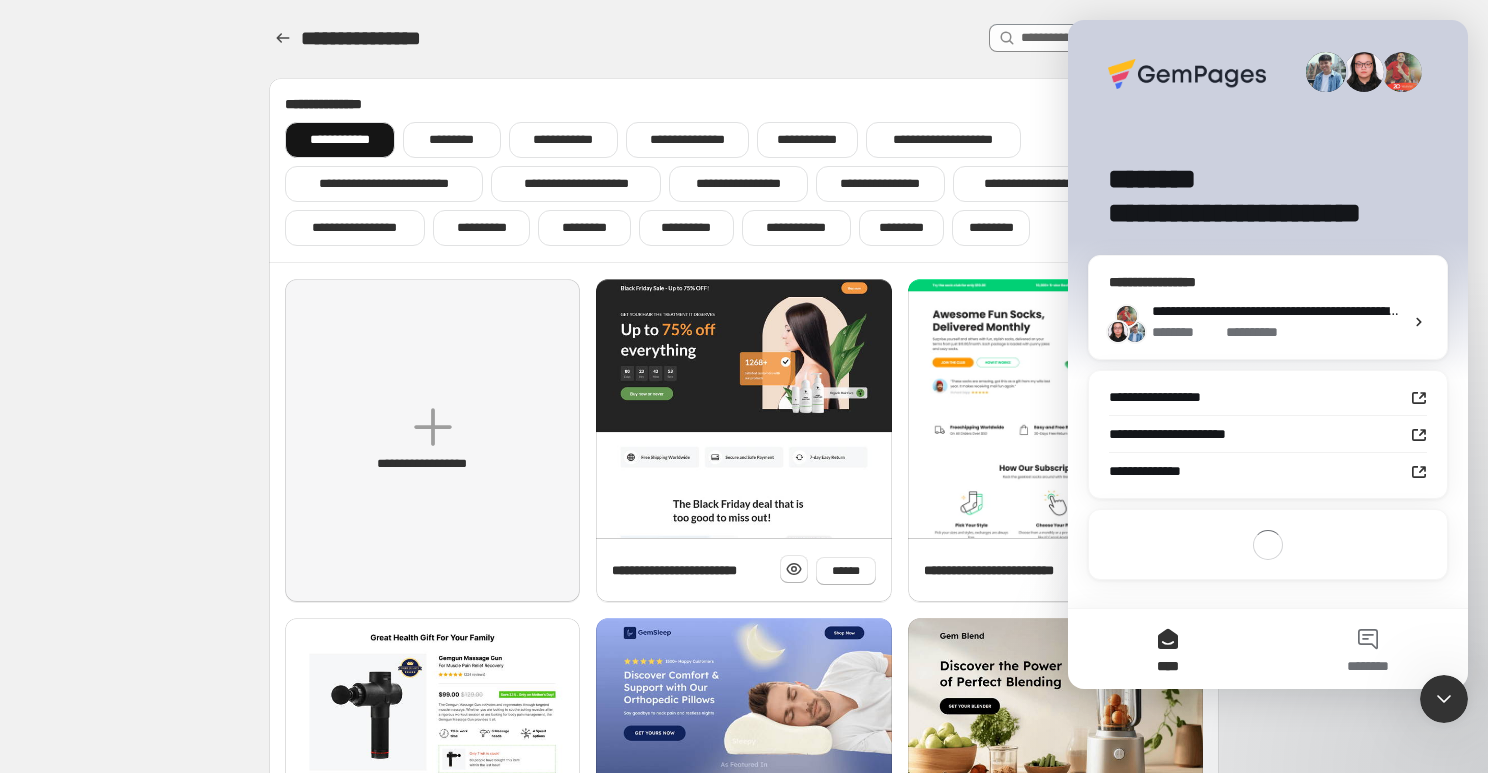 click on "******** * ********" at bounding box center [1277, 332] 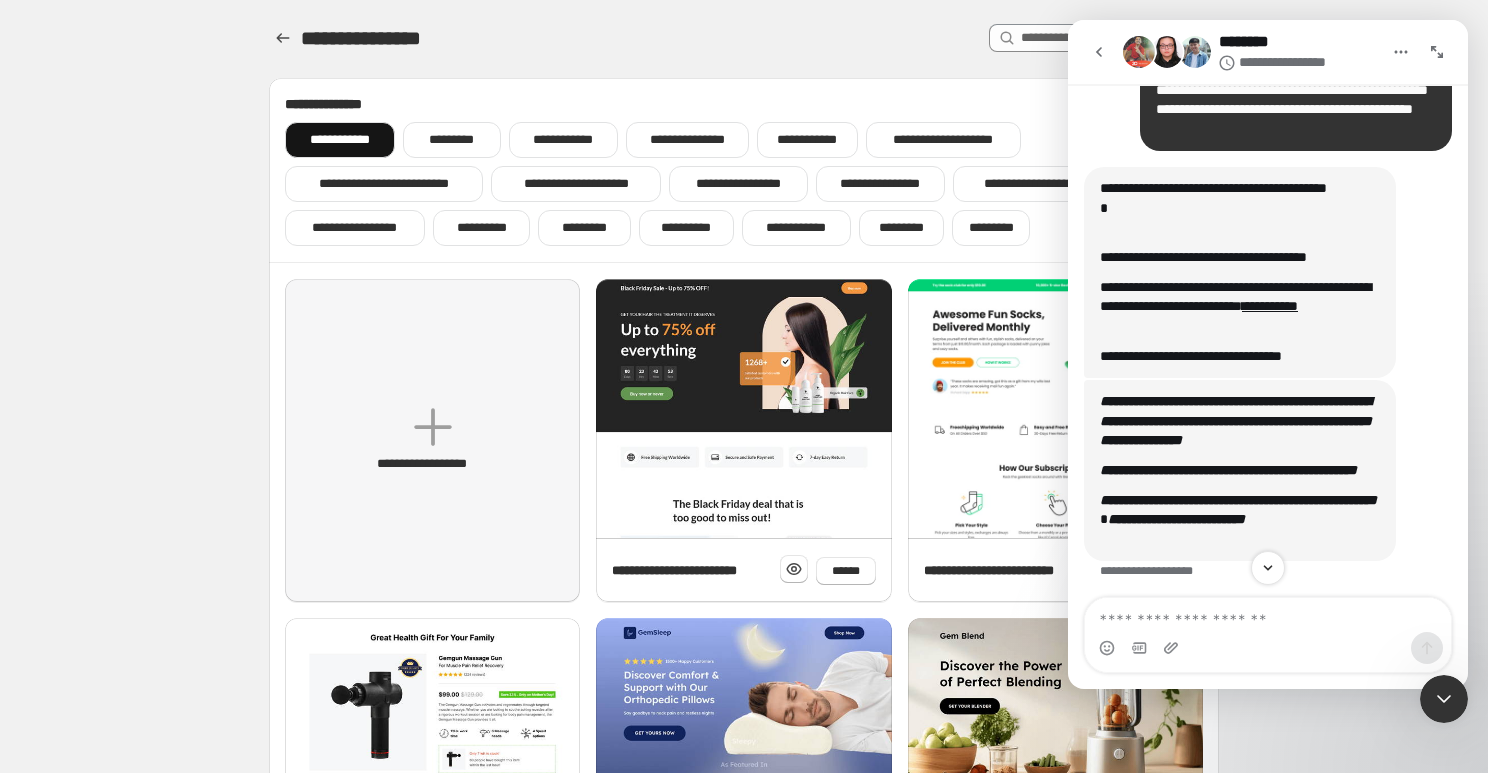 scroll, scrollTop: 188, scrollLeft: 0, axis: vertical 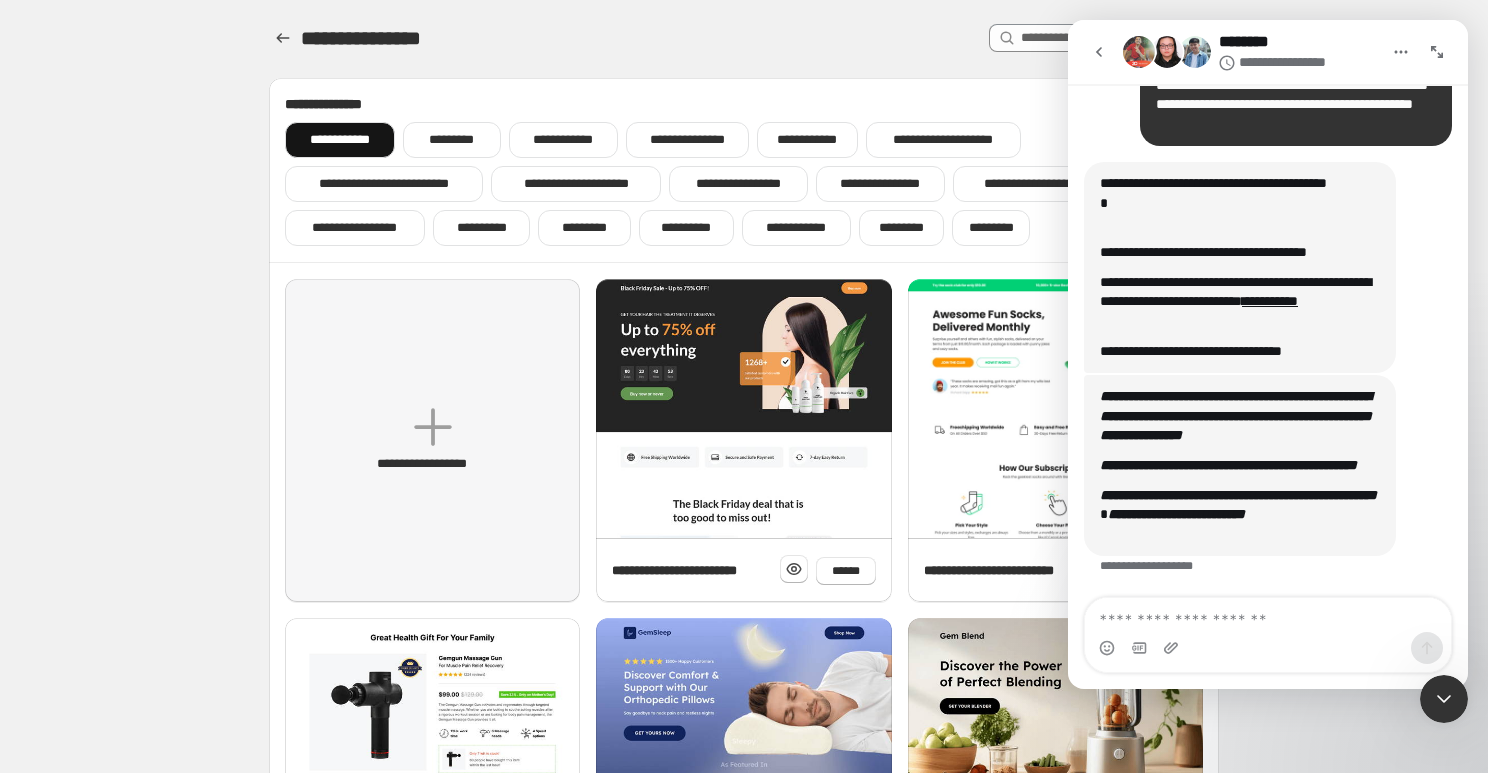 click at bounding box center (1444, 699) 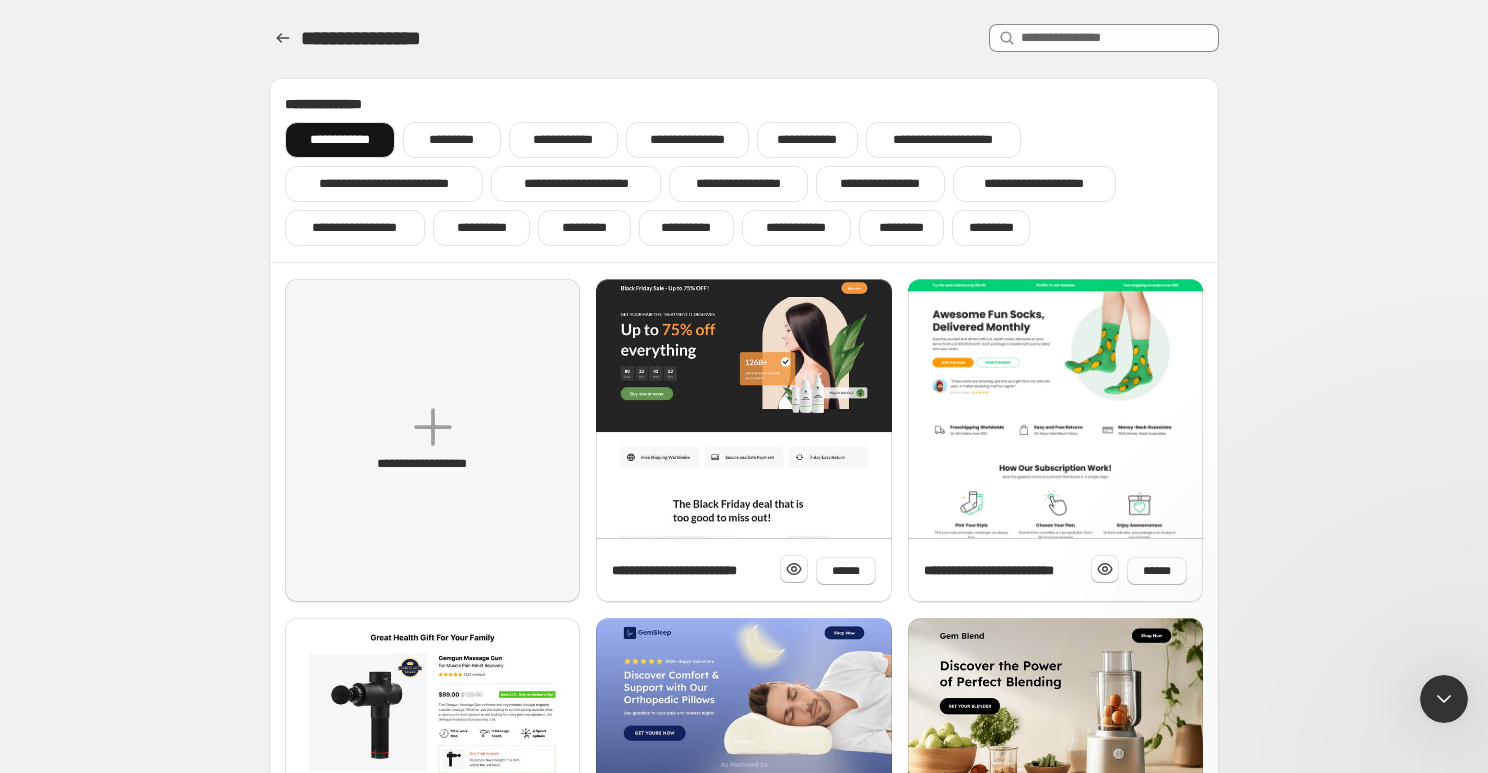scroll, scrollTop: 0, scrollLeft: 0, axis: both 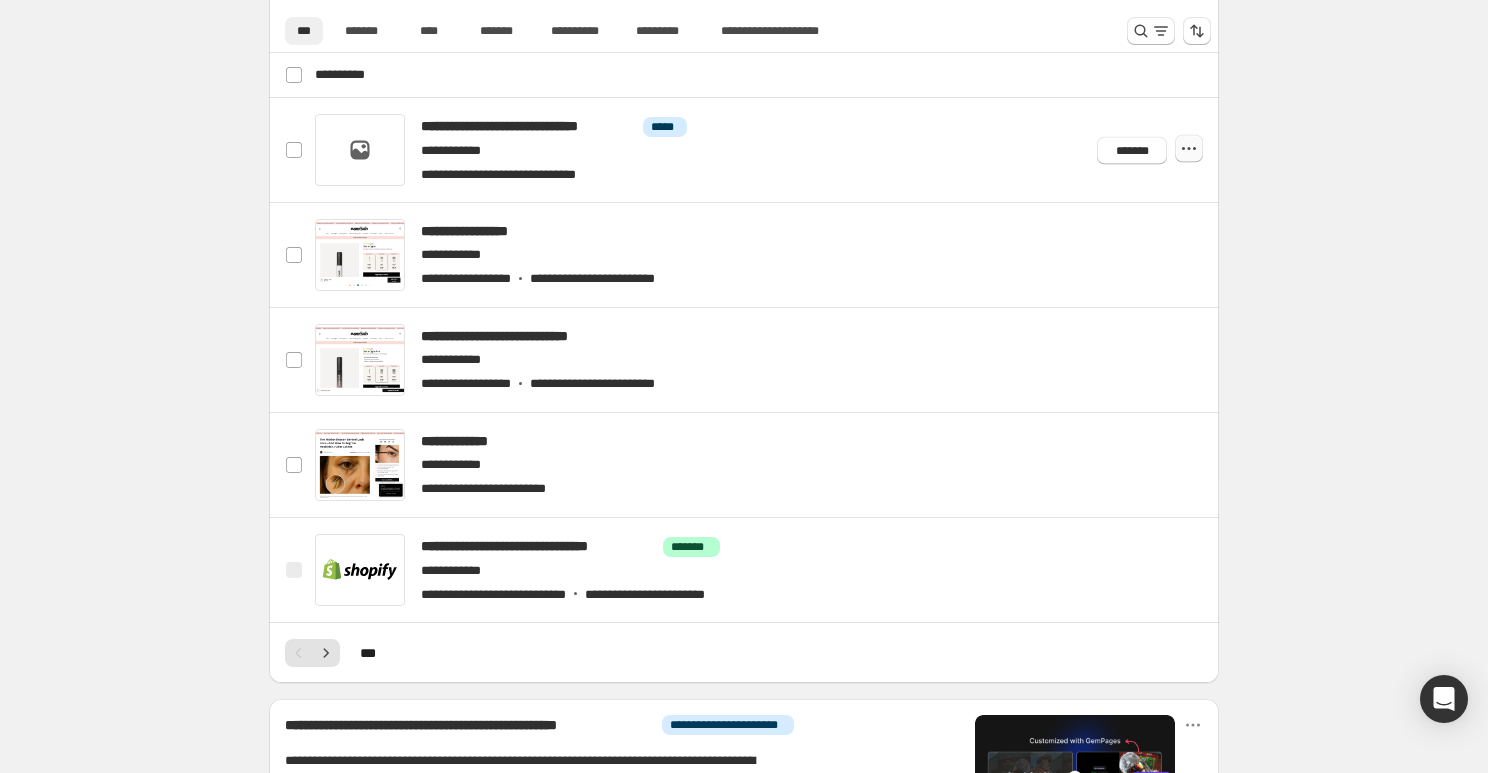 click 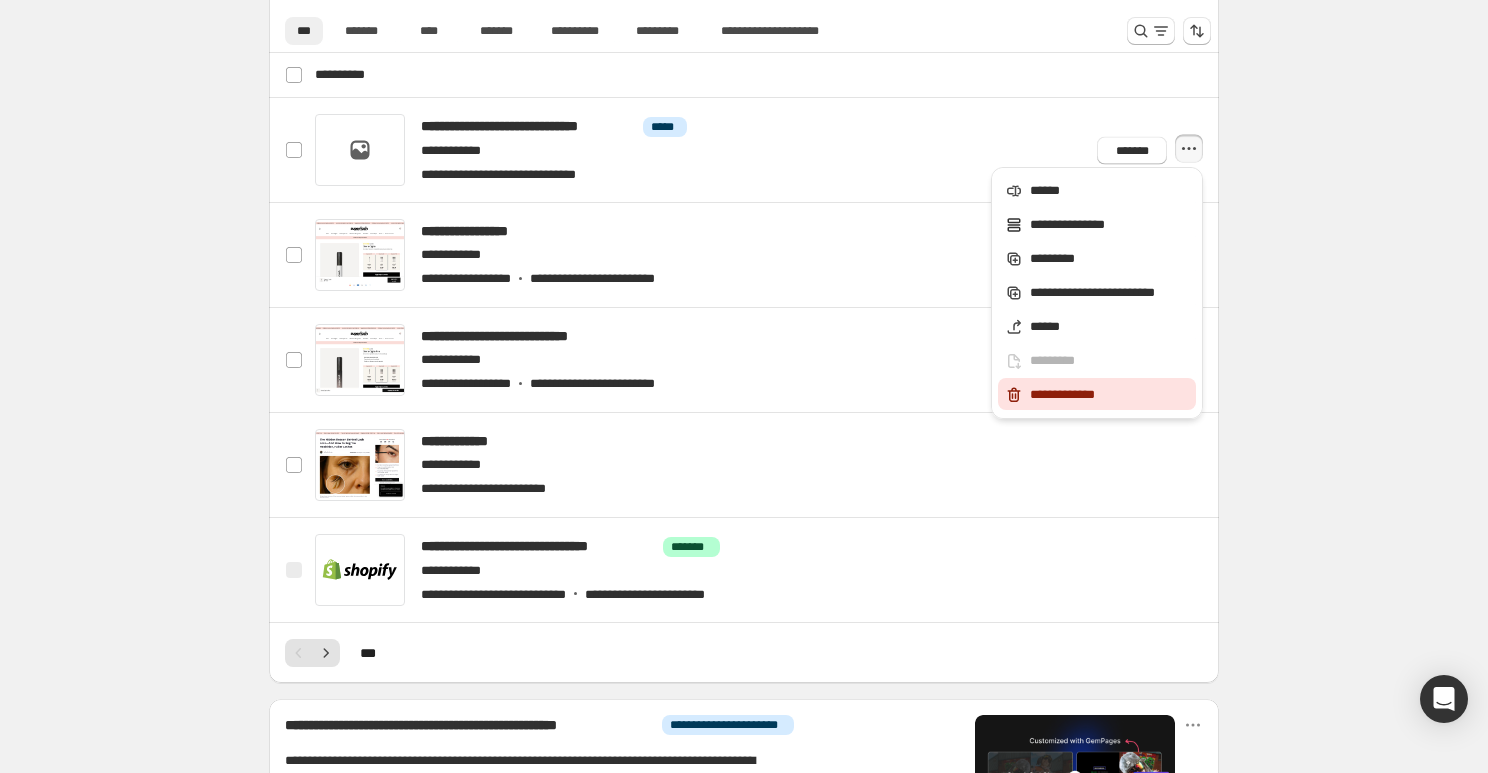 click on "**********" at bounding box center (1110, 395) 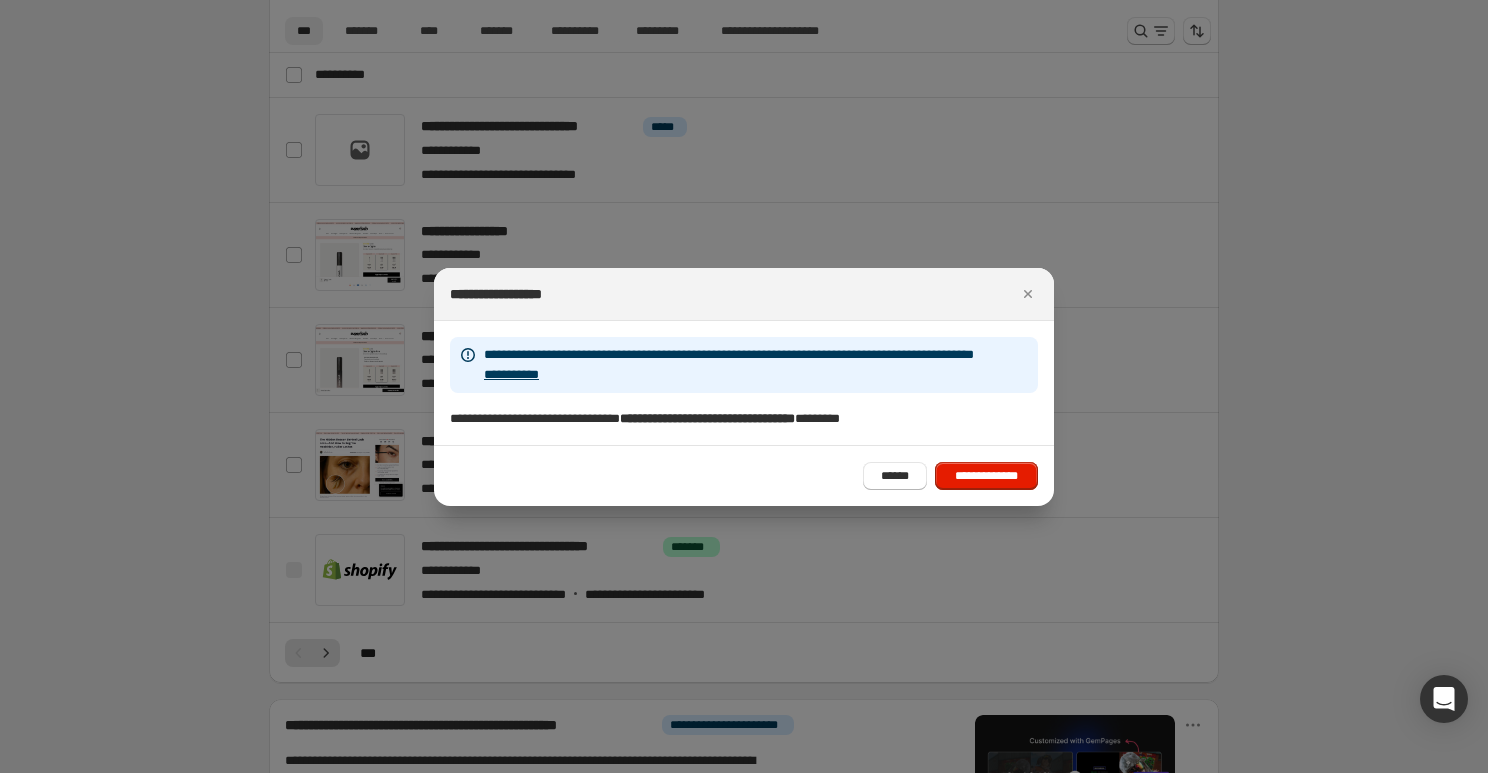 click on "**********" at bounding box center [744, 475] 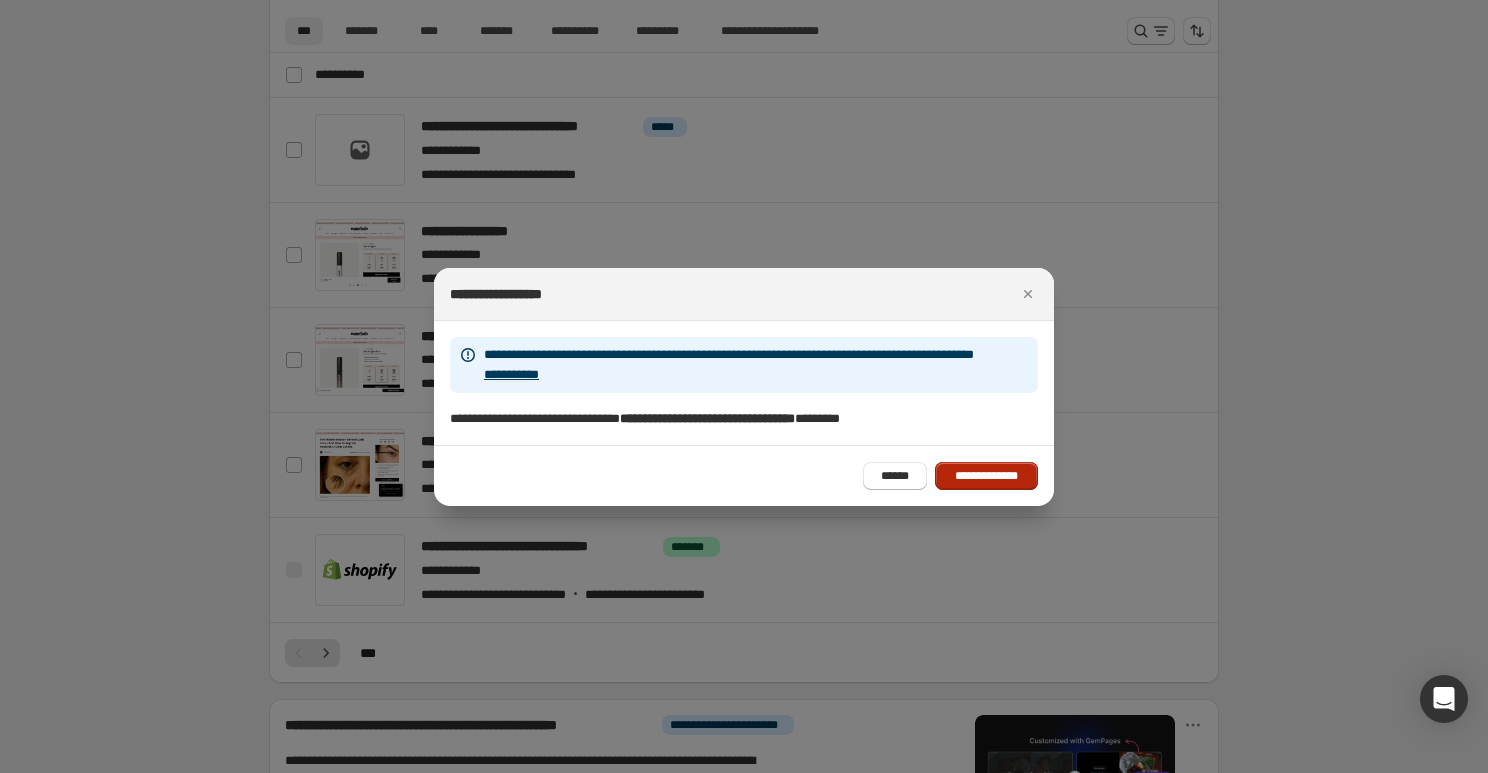 click on "**********" at bounding box center [986, 476] 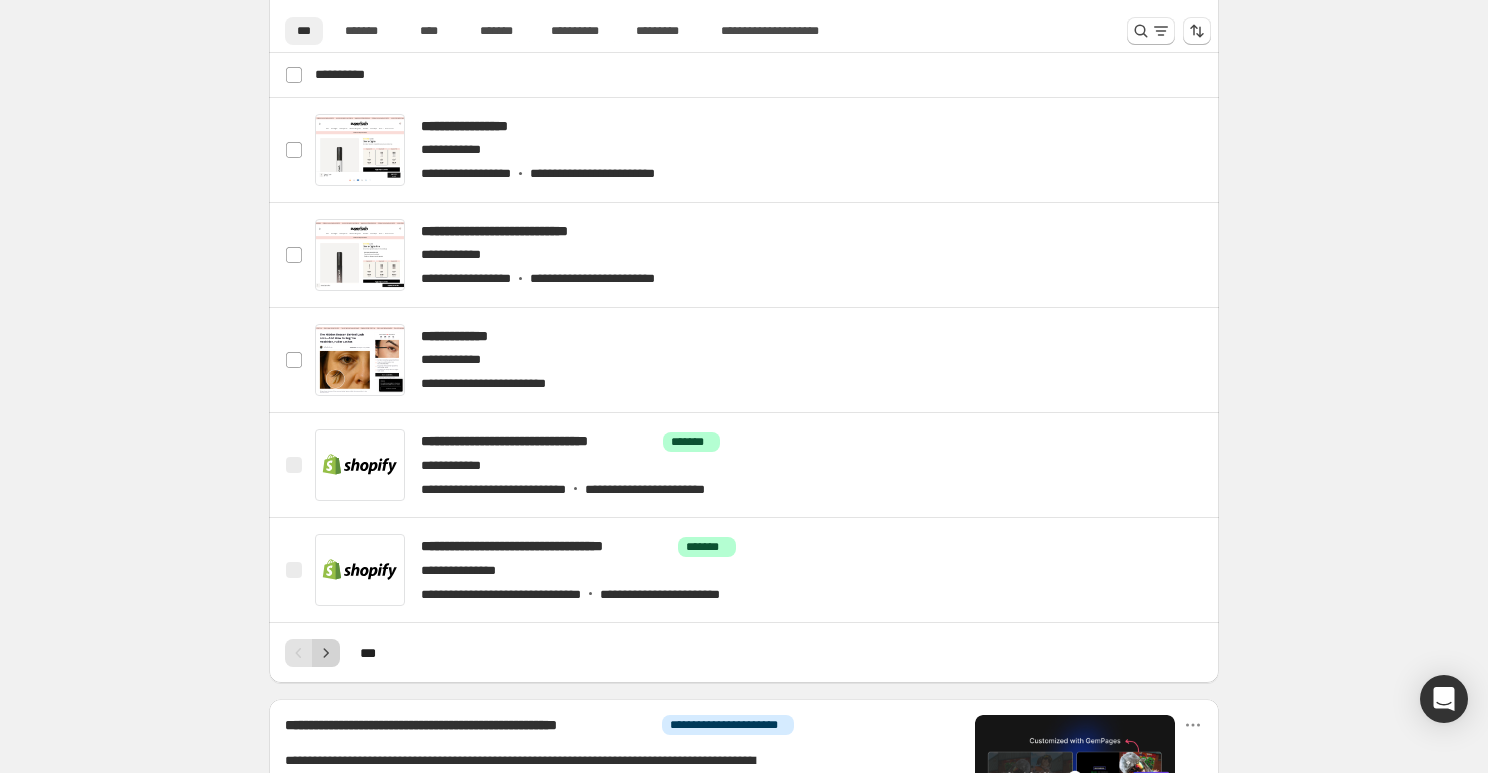 click 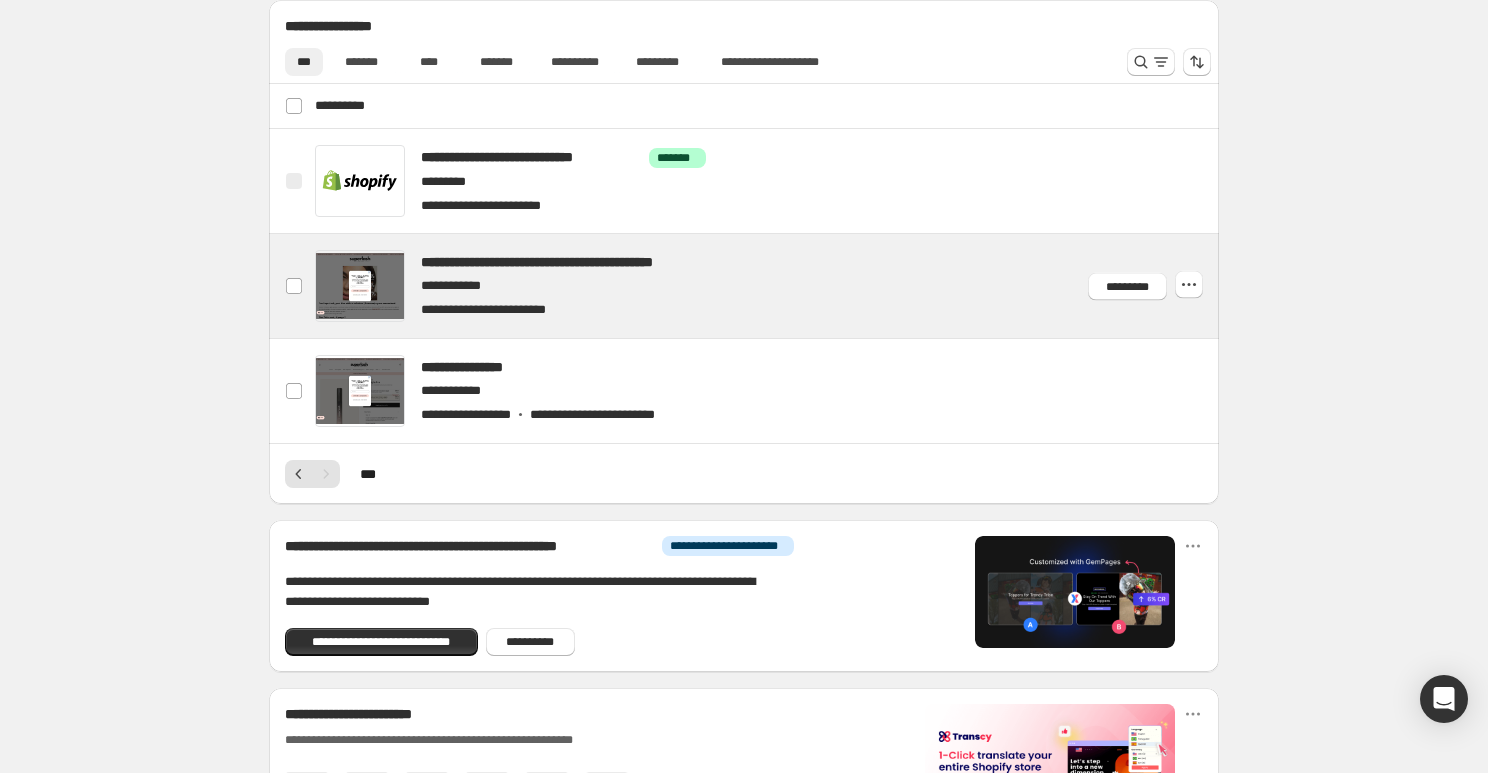 click at bounding box center (768, 286) 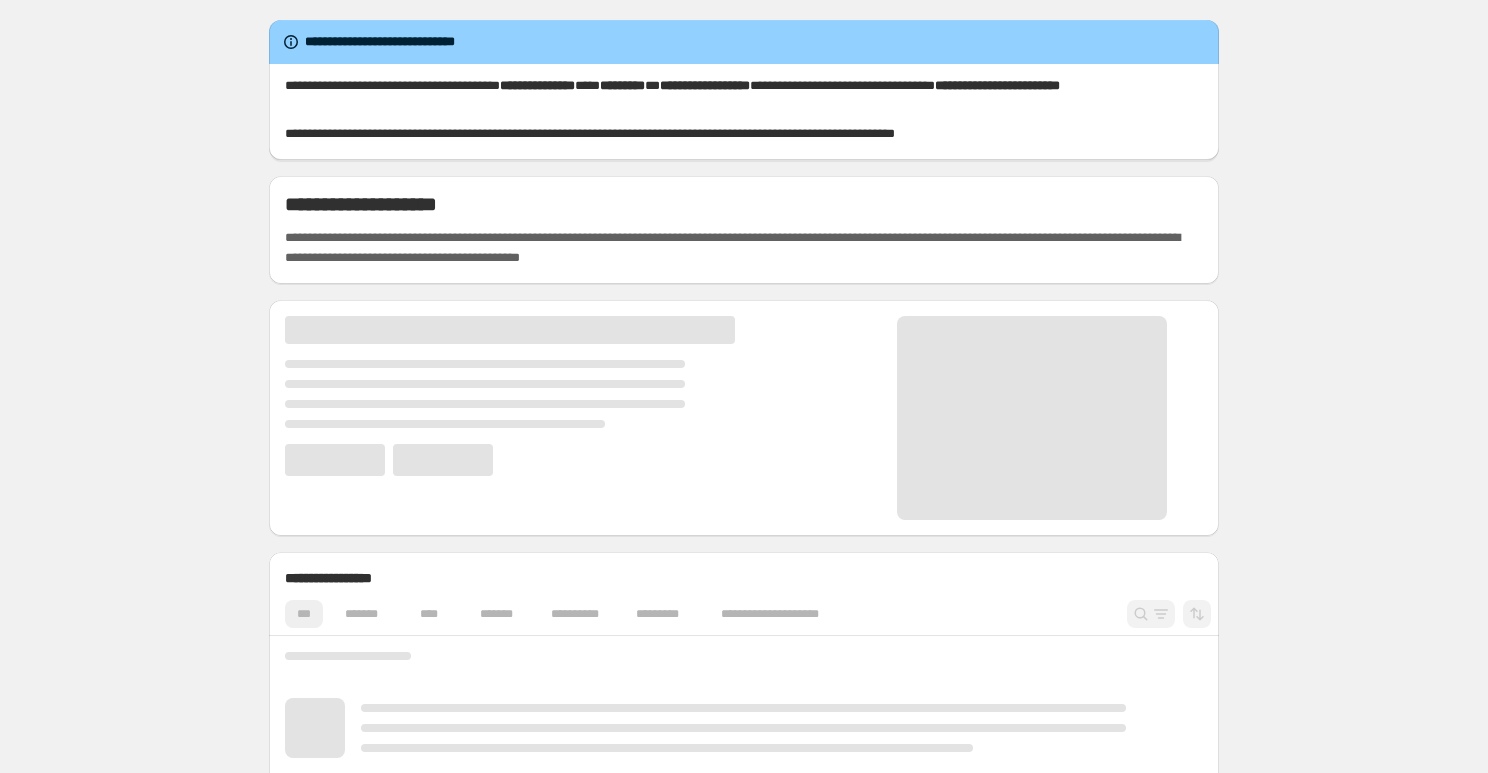 scroll, scrollTop: 0, scrollLeft: 0, axis: both 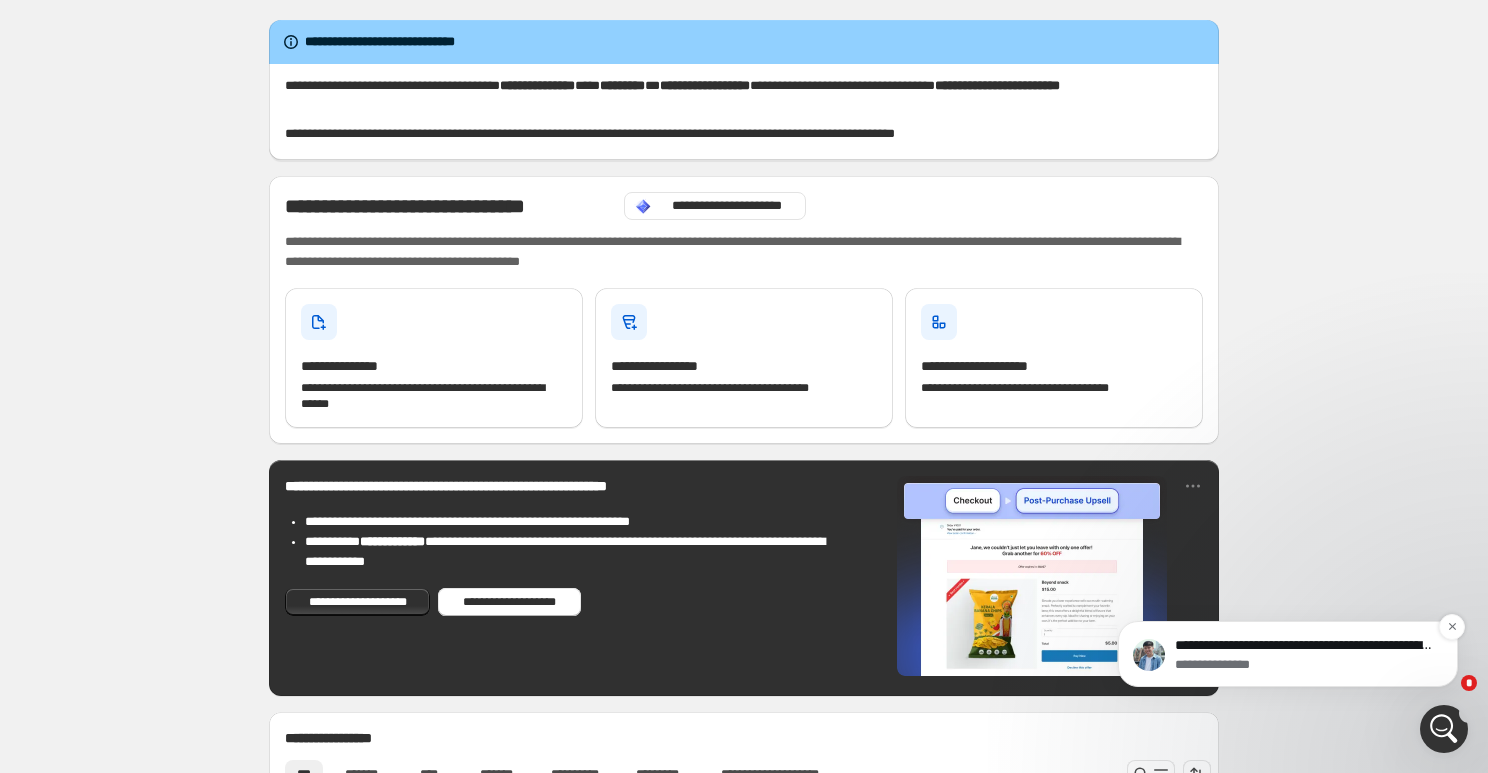 click on "**********" at bounding box center (1288, 654) 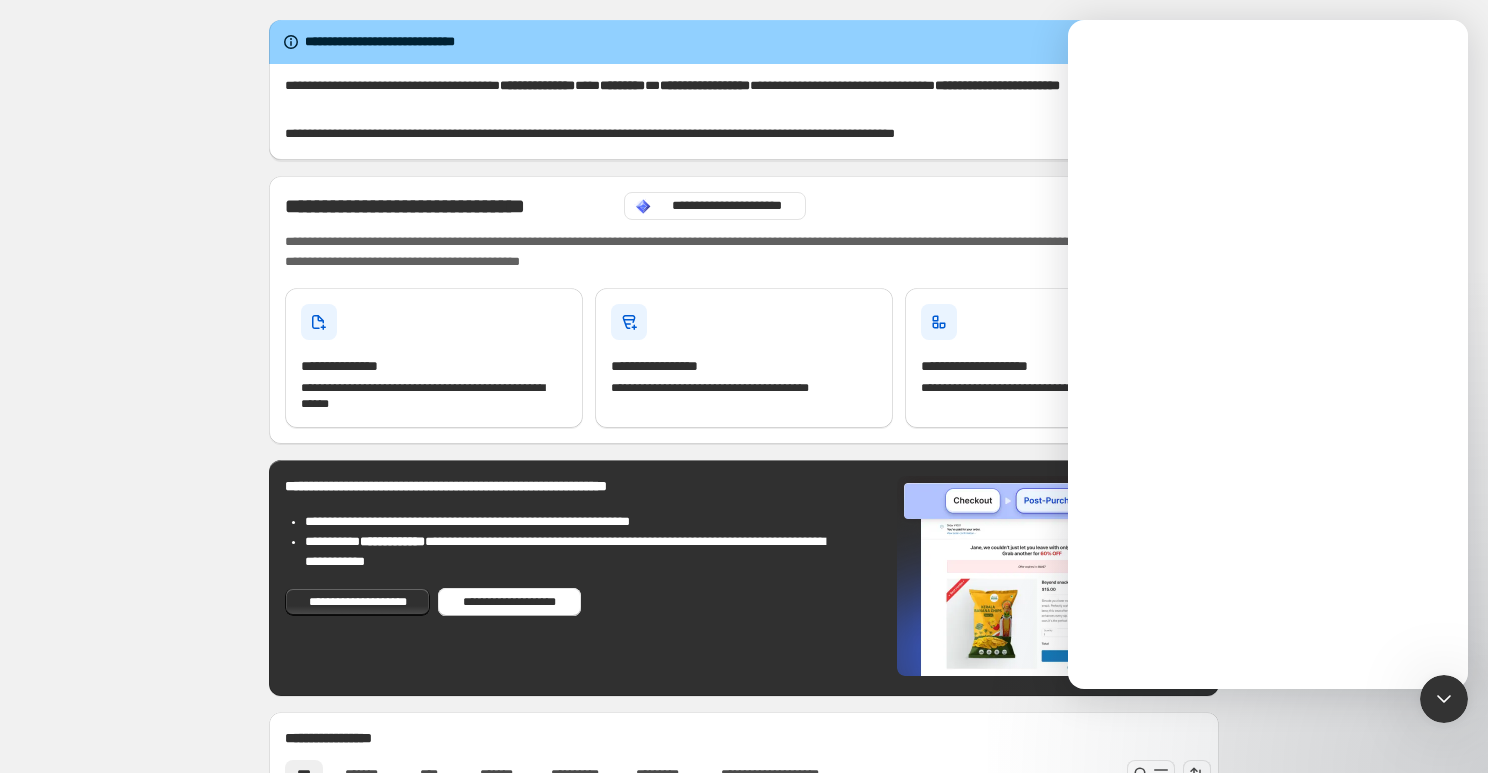 scroll, scrollTop: 0, scrollLeft: 0, axis: both 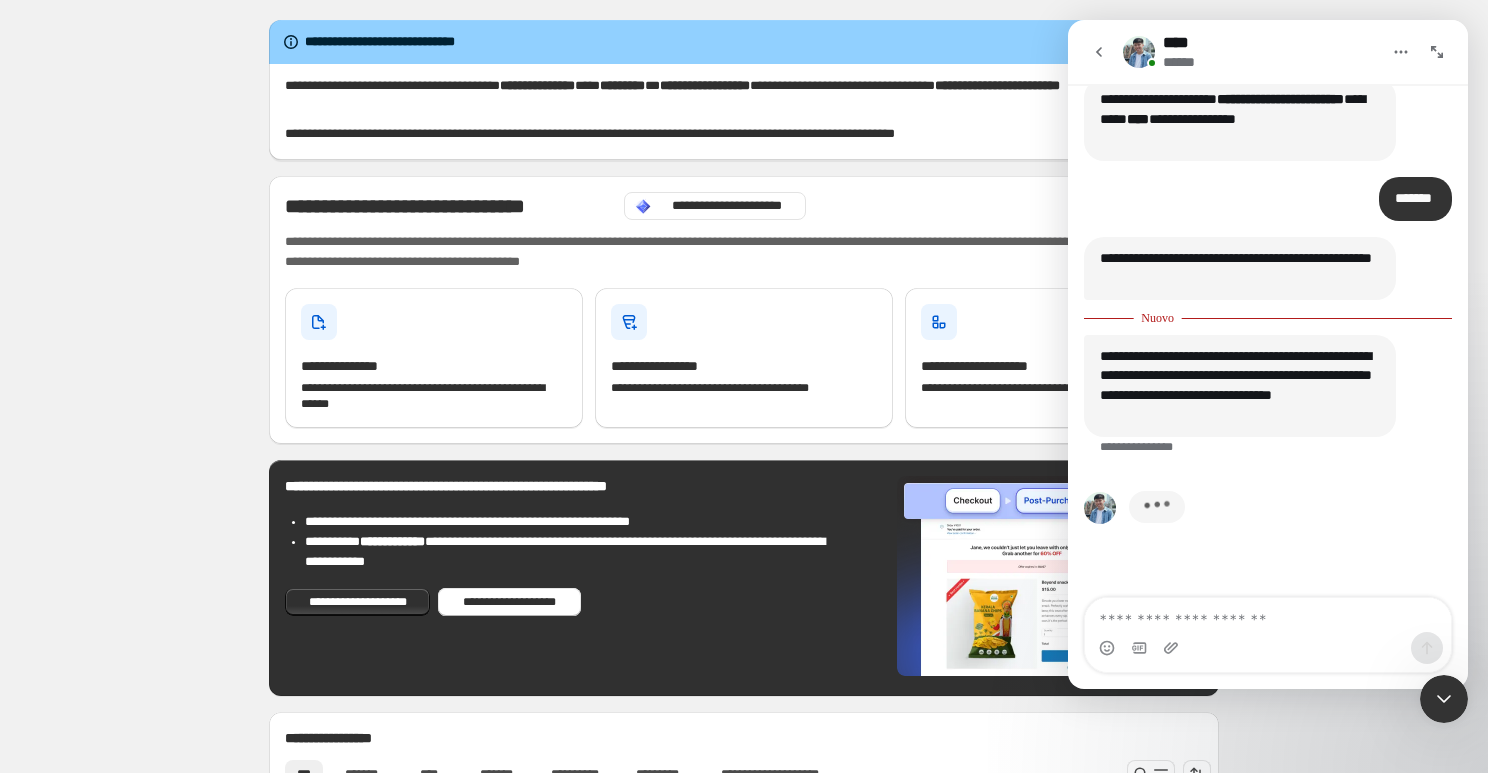 click at bounding box center [1268, 615] 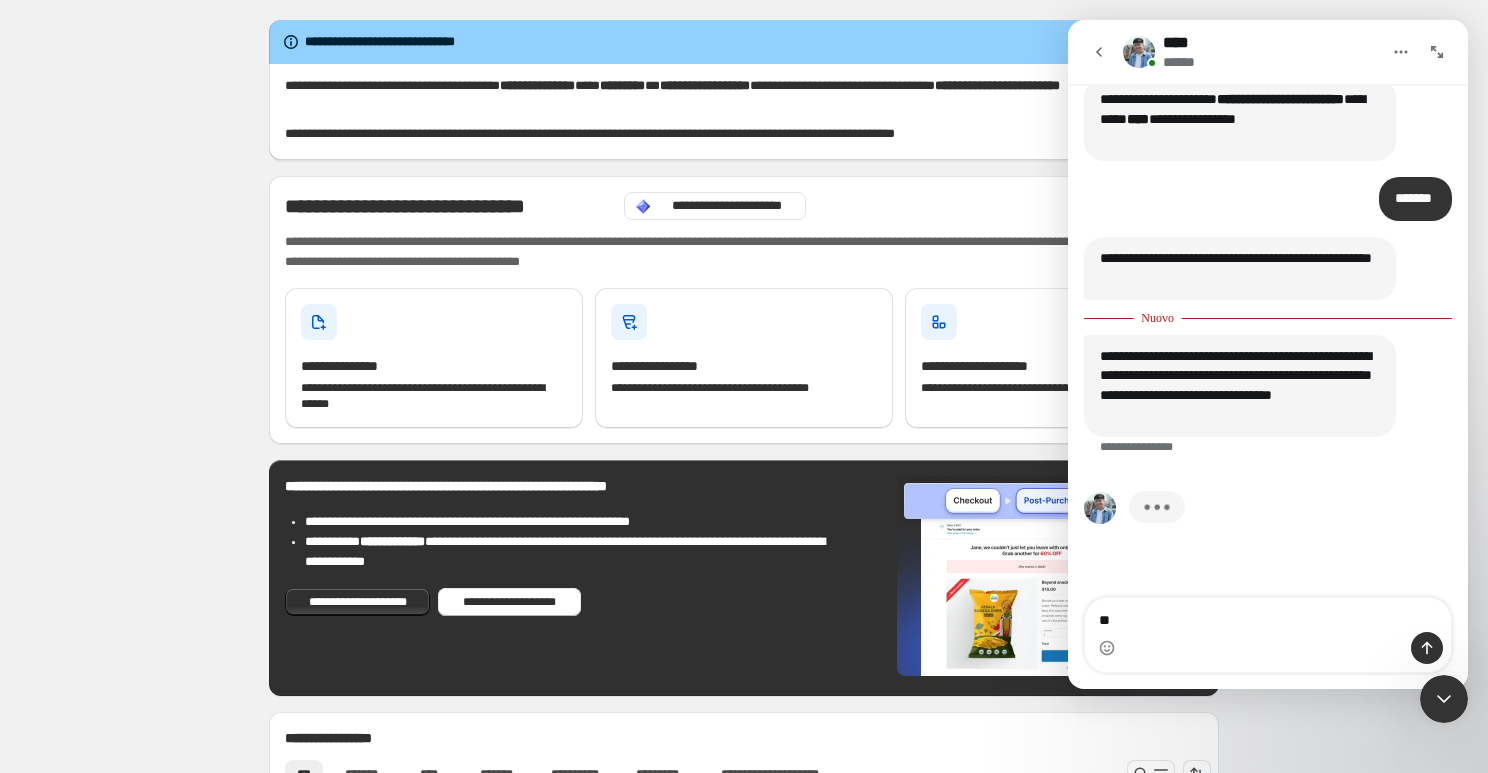 type on "***" 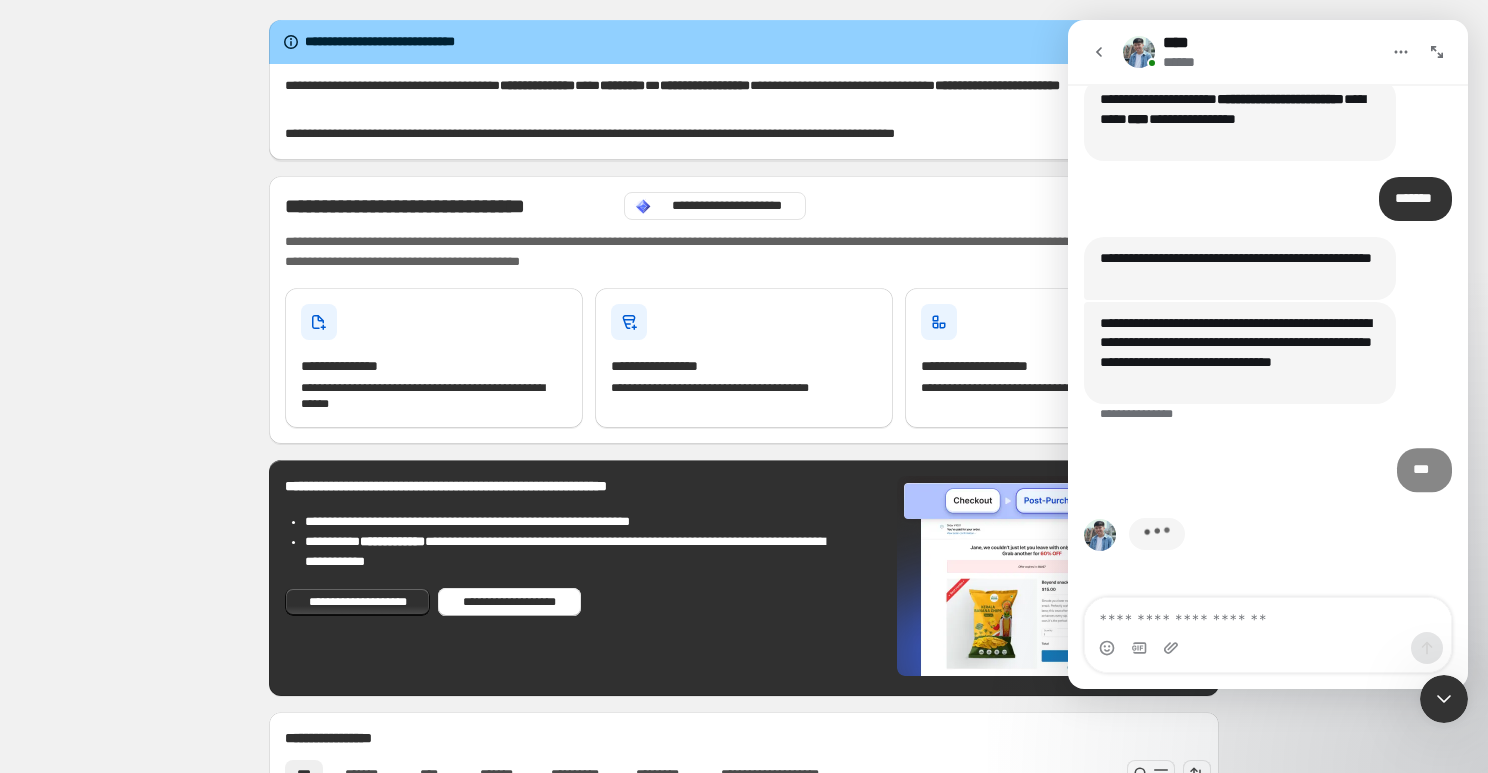 scroll, scrollTop: 667, scrollLeft: 0, axis: vertical 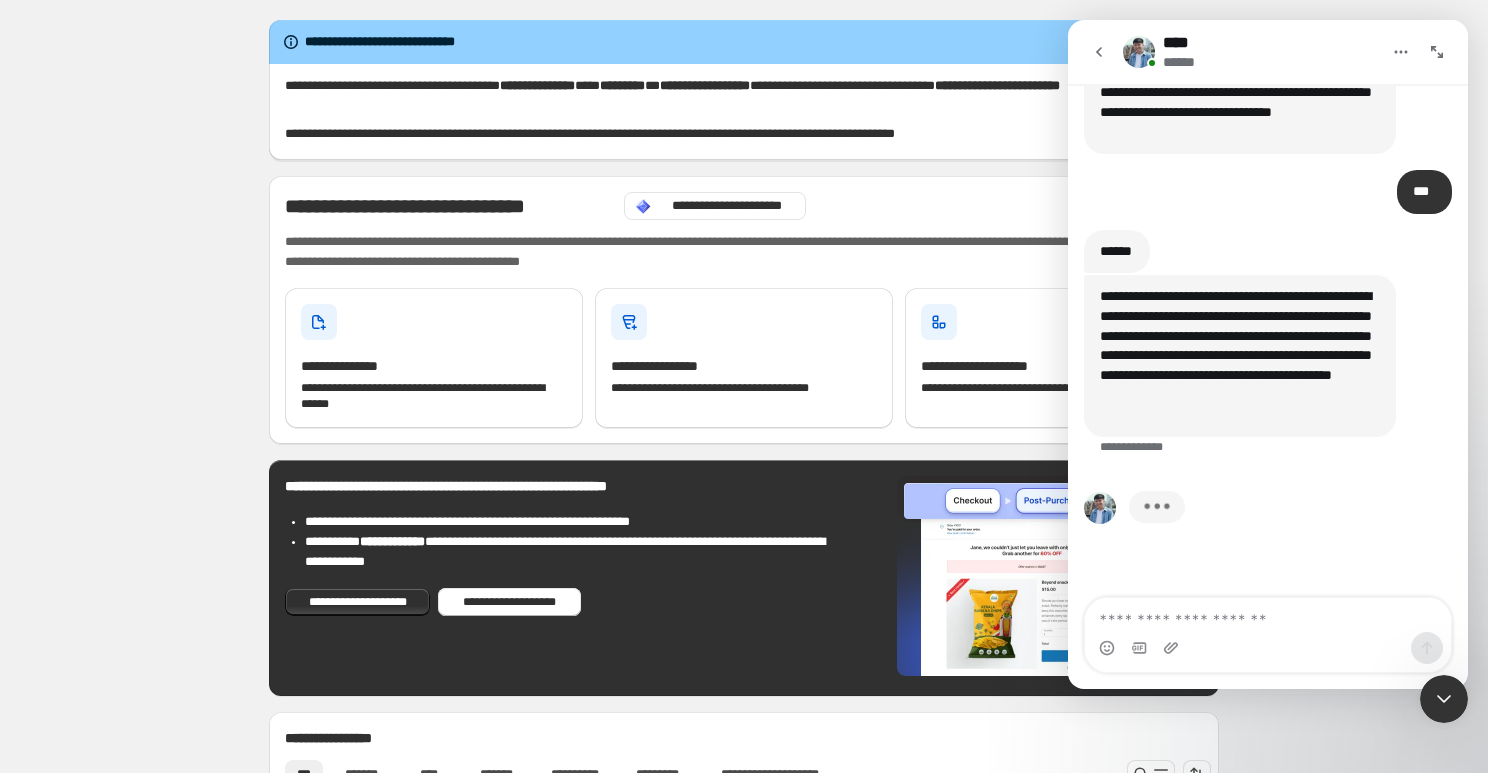click on "**********" at bounding box center [1240, 355] 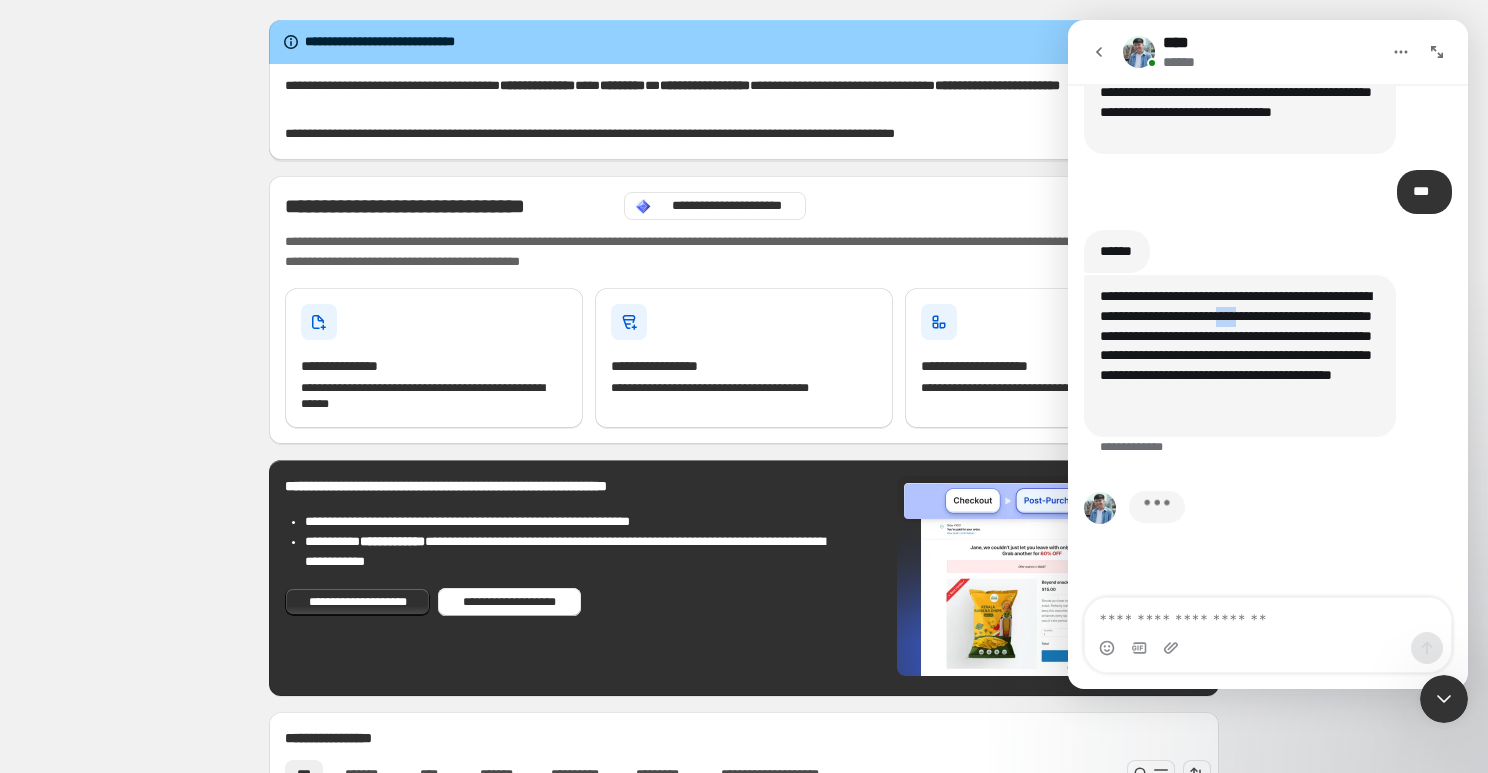 click on "**********" at bounding box center (1240, 355) 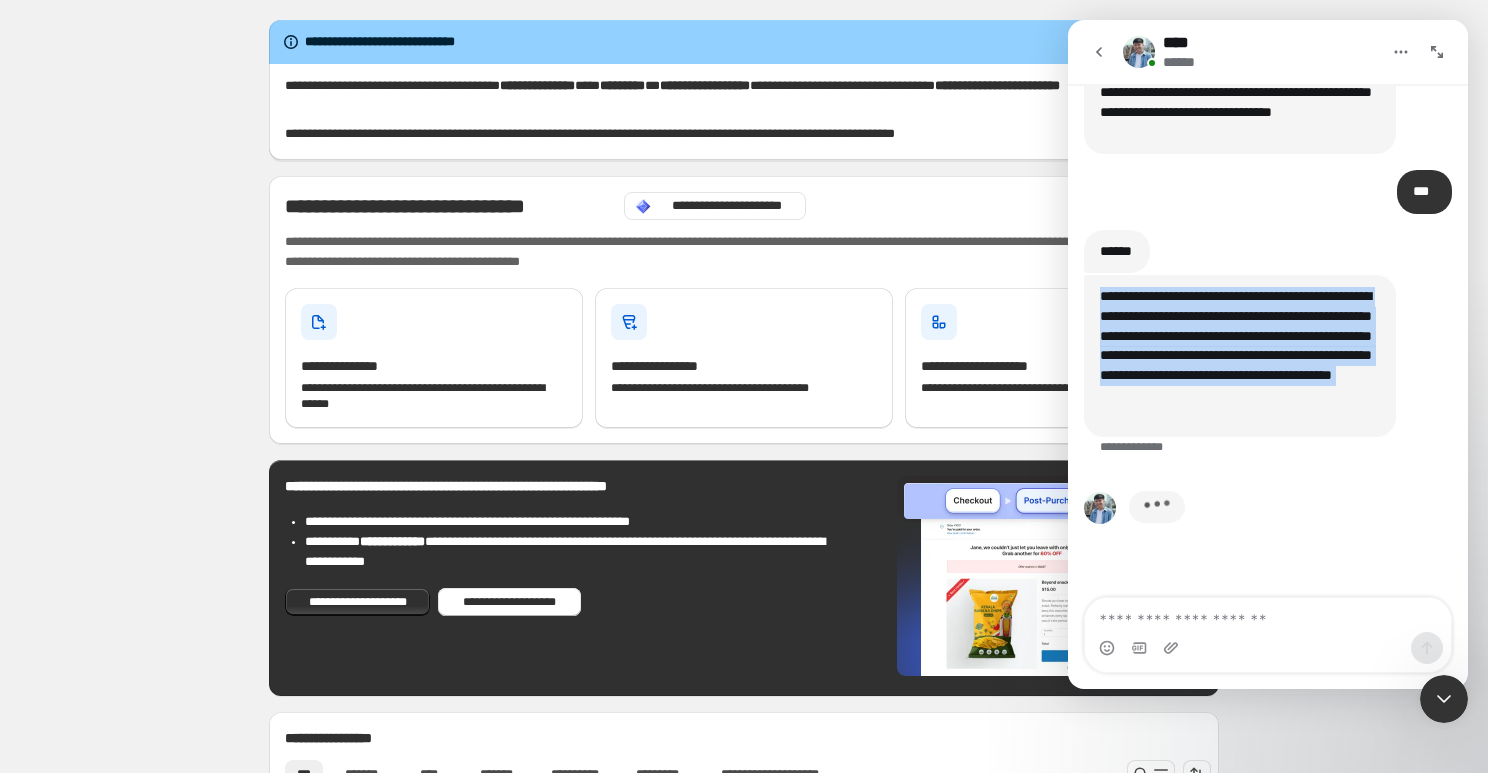 click on "**********" at bounding box center (1240, 355) 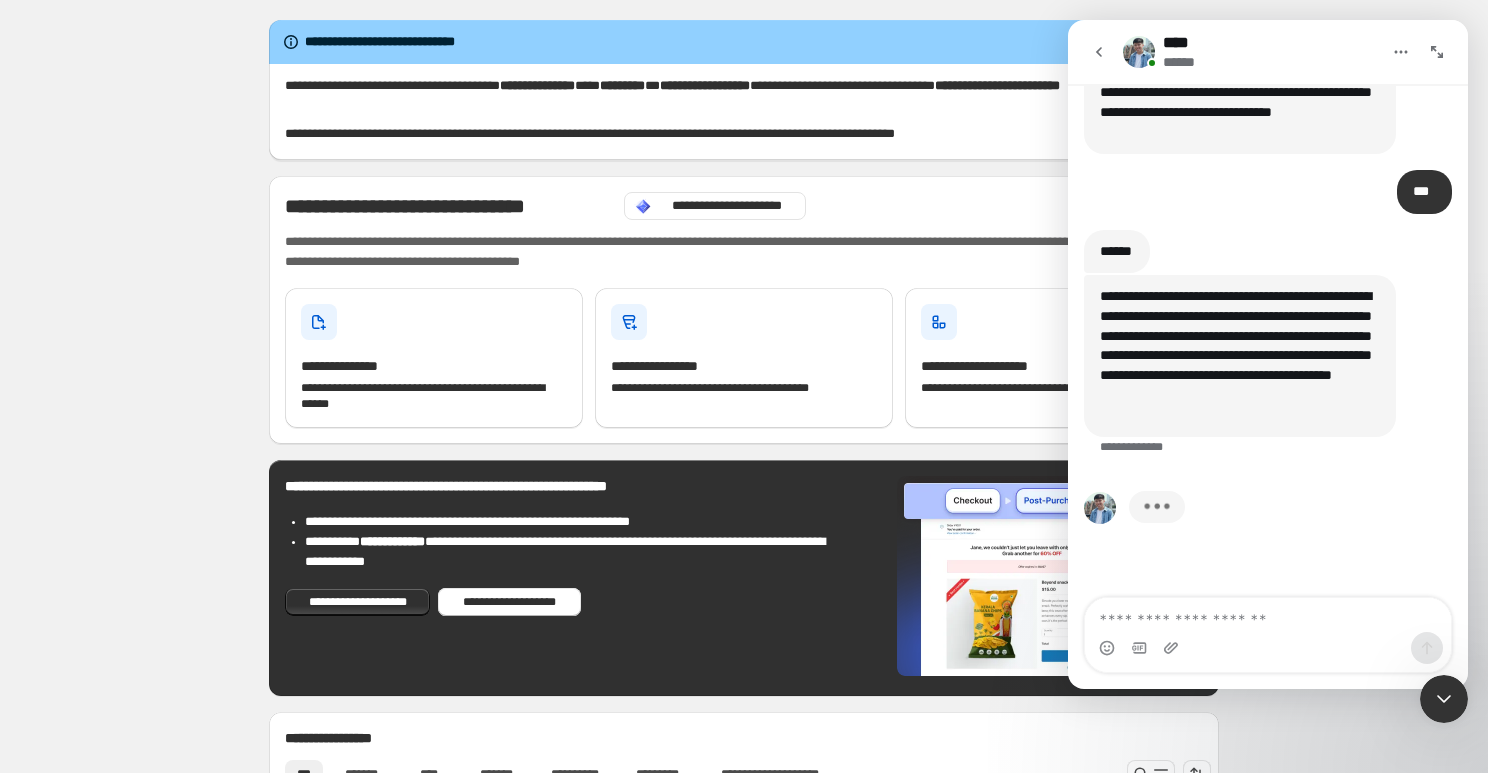 click on "****** ****   *   ******" at bounding box center [1268, 253] 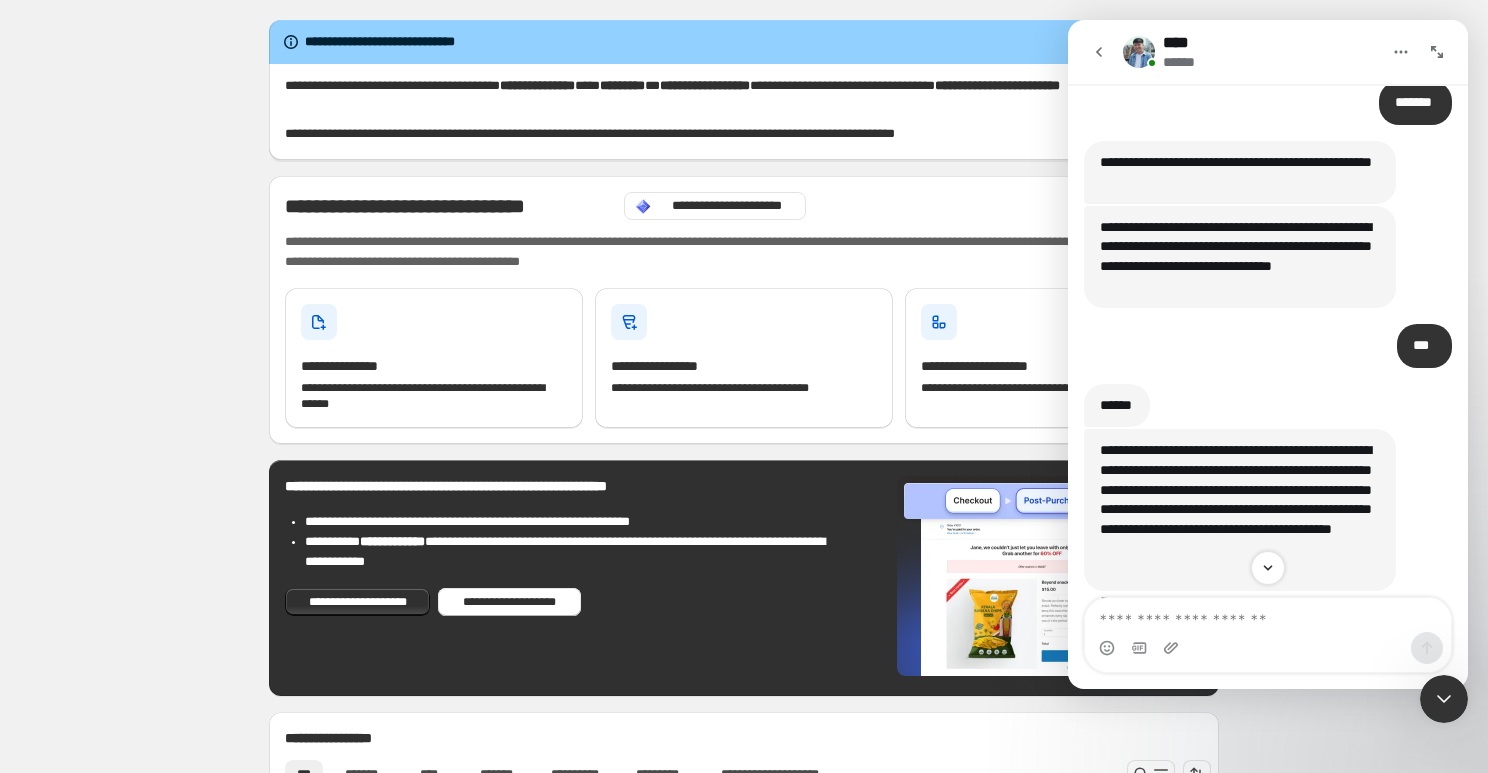 scroll, scrollTop: 890, scrollLeft: 0, axis: vertical 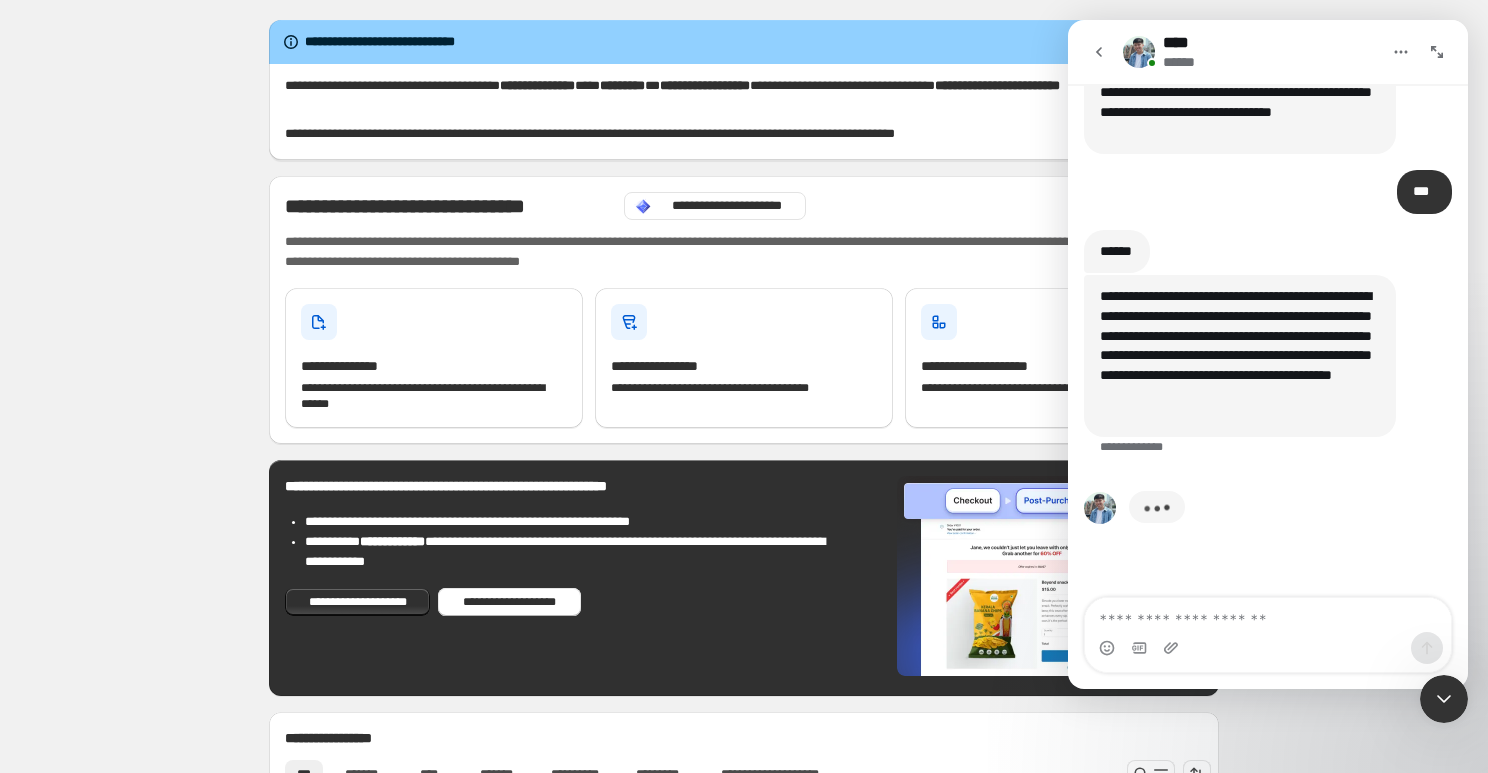 click at bounding box center (1268, 648) 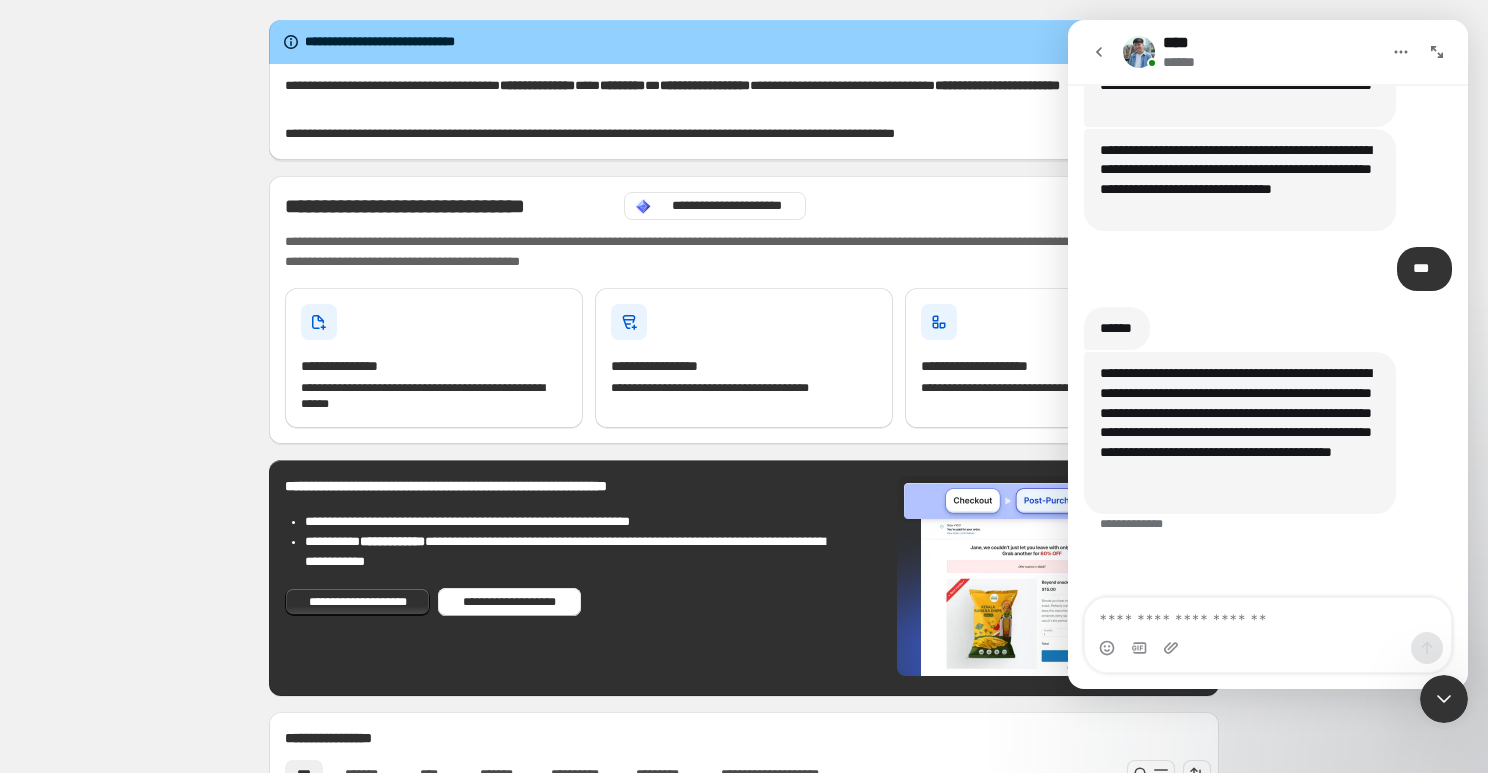 scroll, scrollTop: 813, scrollLeft: 0, axis: vertical 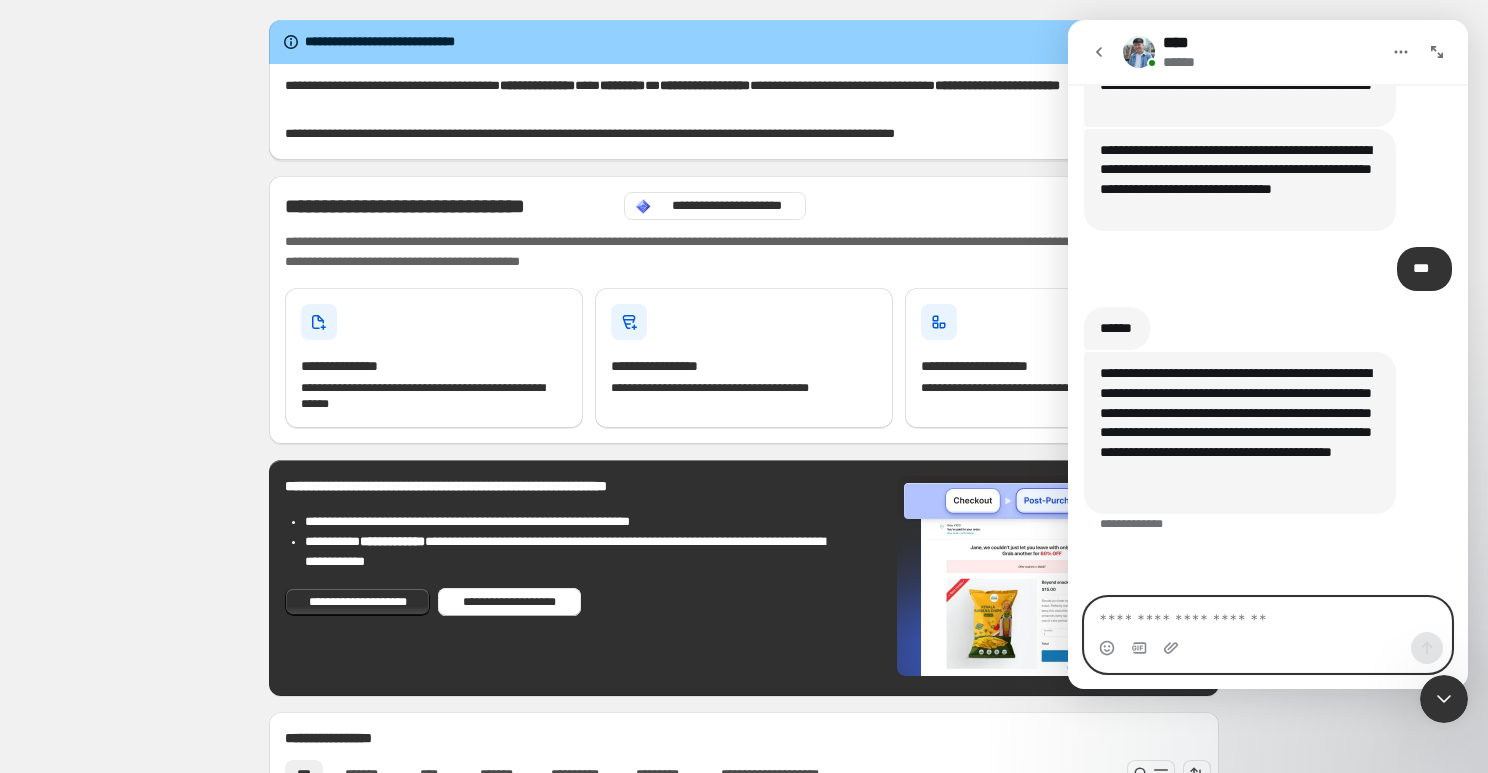 click at bounding box center [1268, 615] 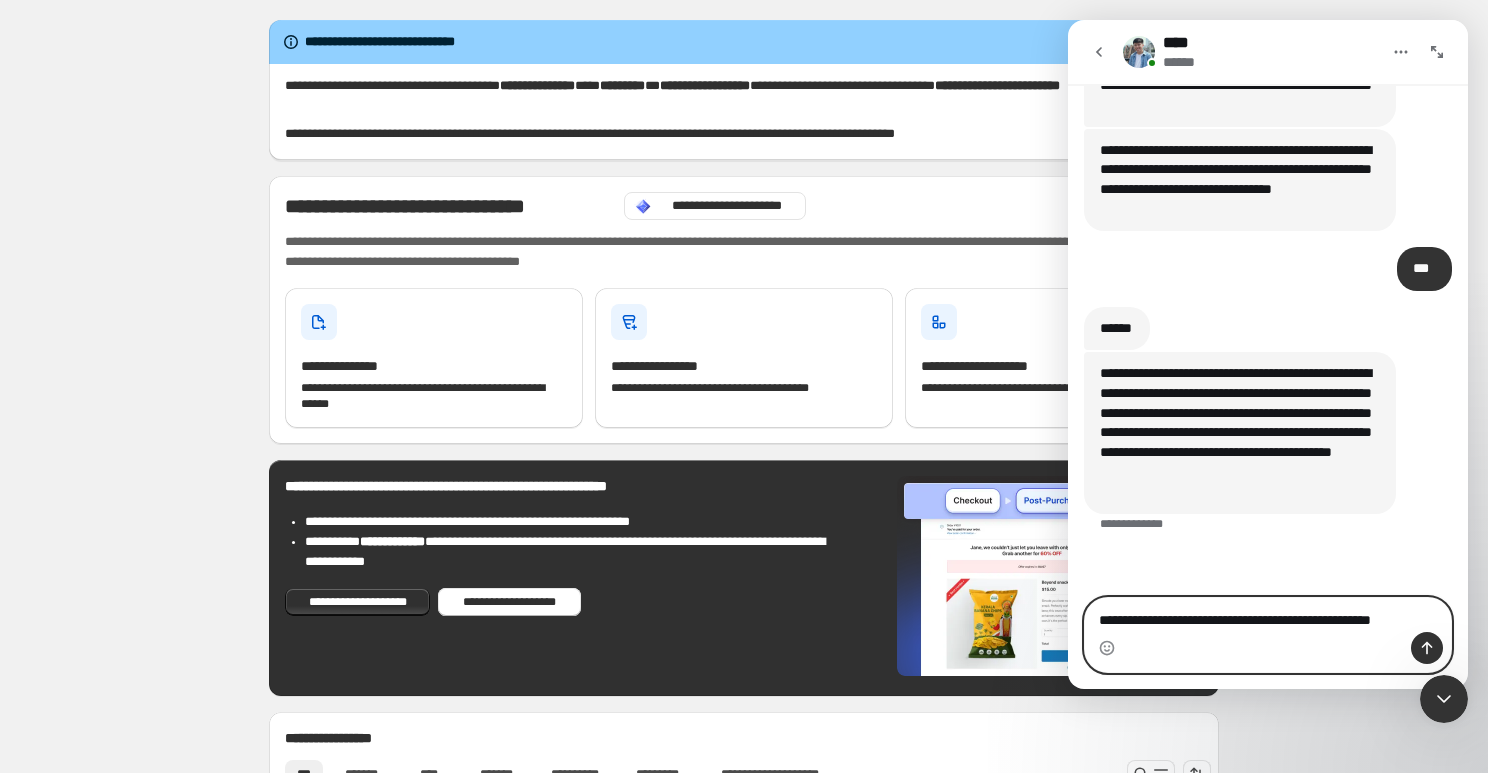 scroll, scrollTop: 833, scrollLeft: 0, axis: vertical 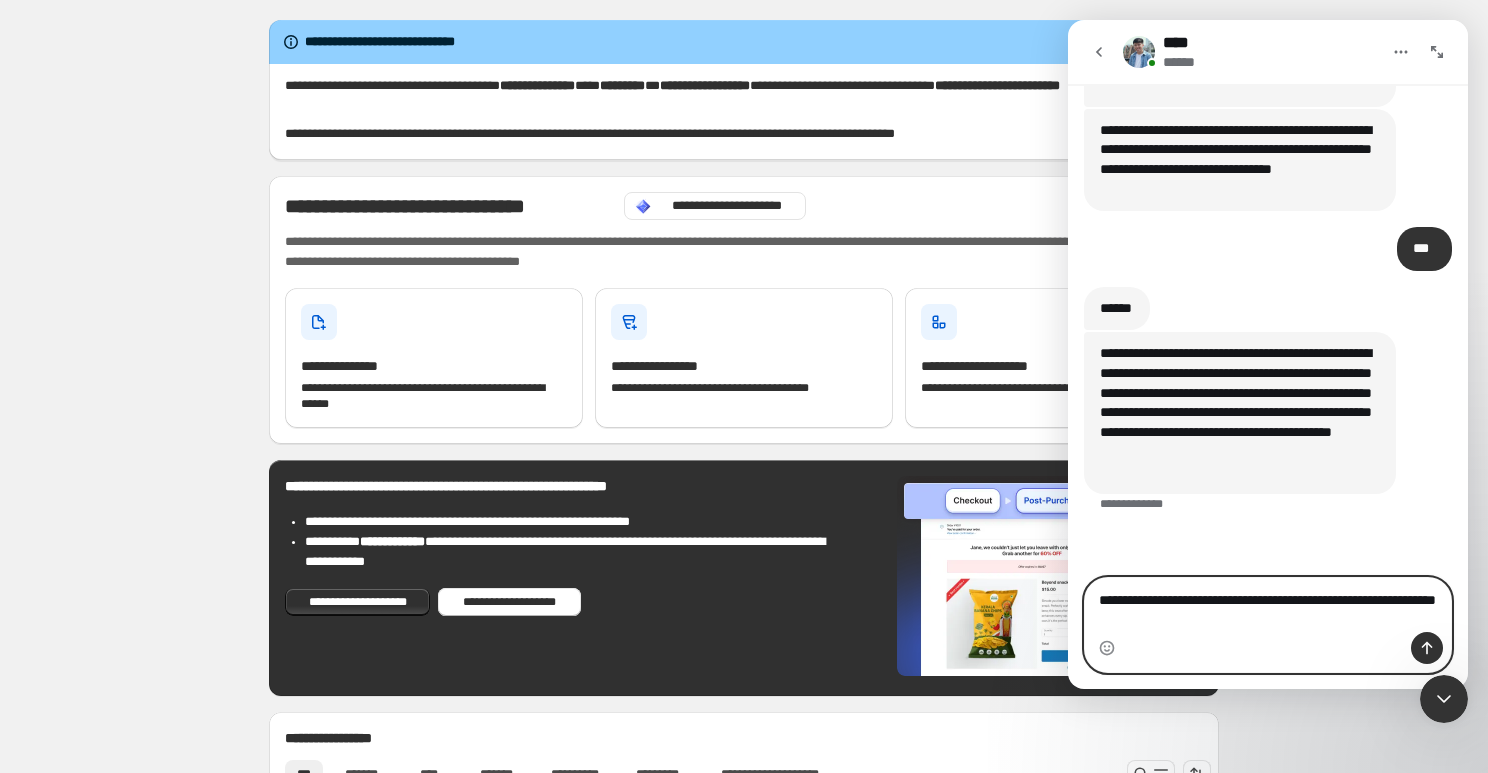 type on "**********" 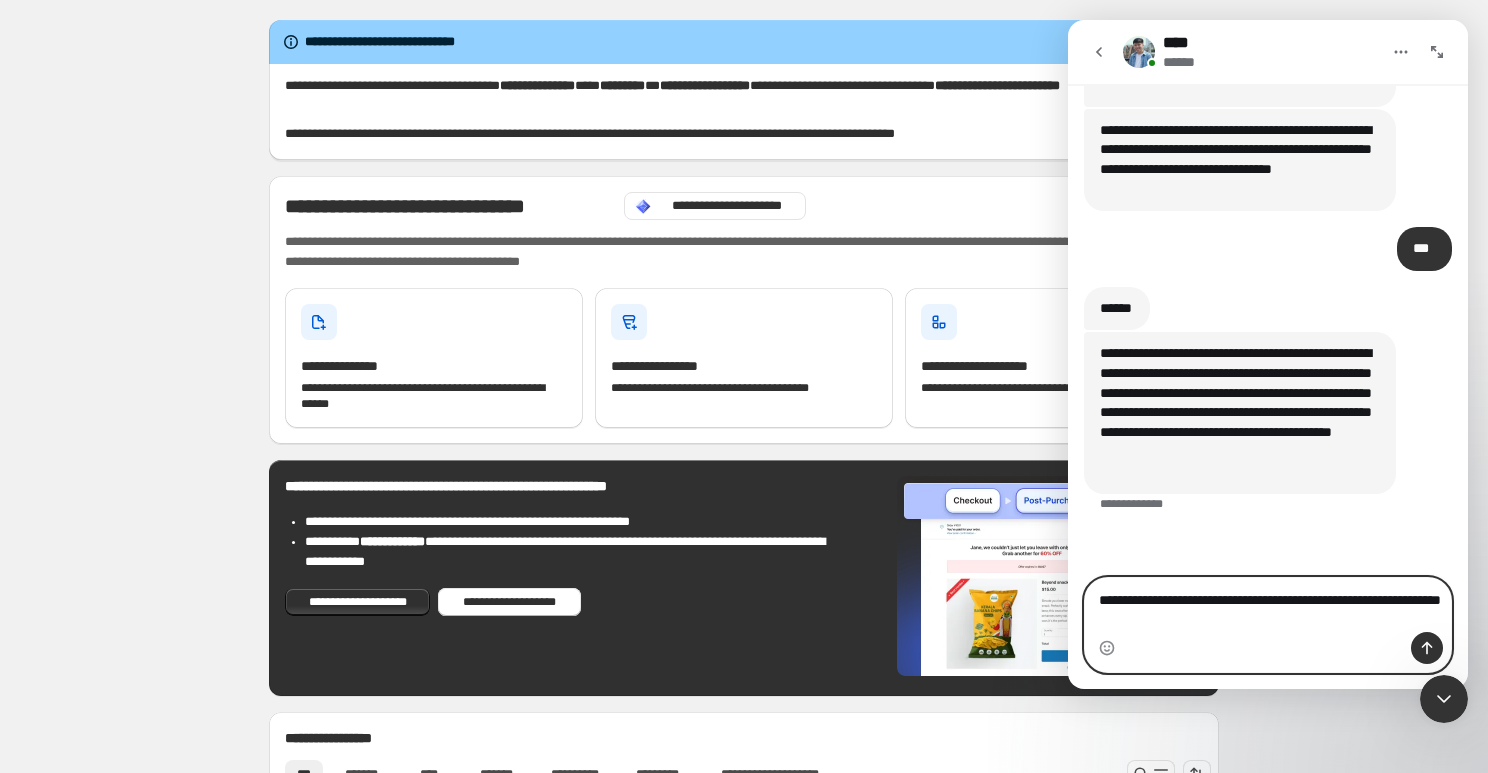 type 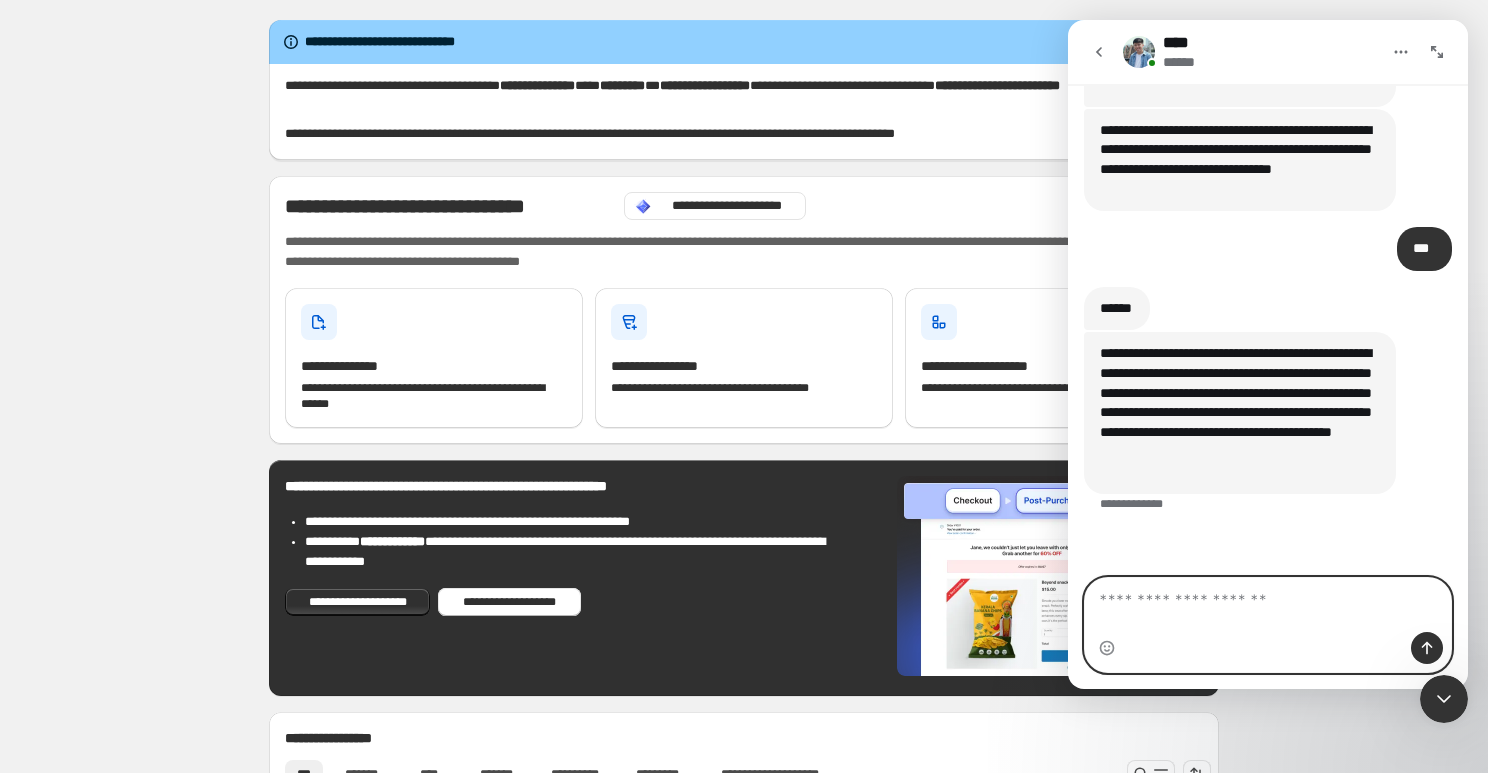 scroll, scrollTop: 892, scrollLeft: 0, axis: vertical 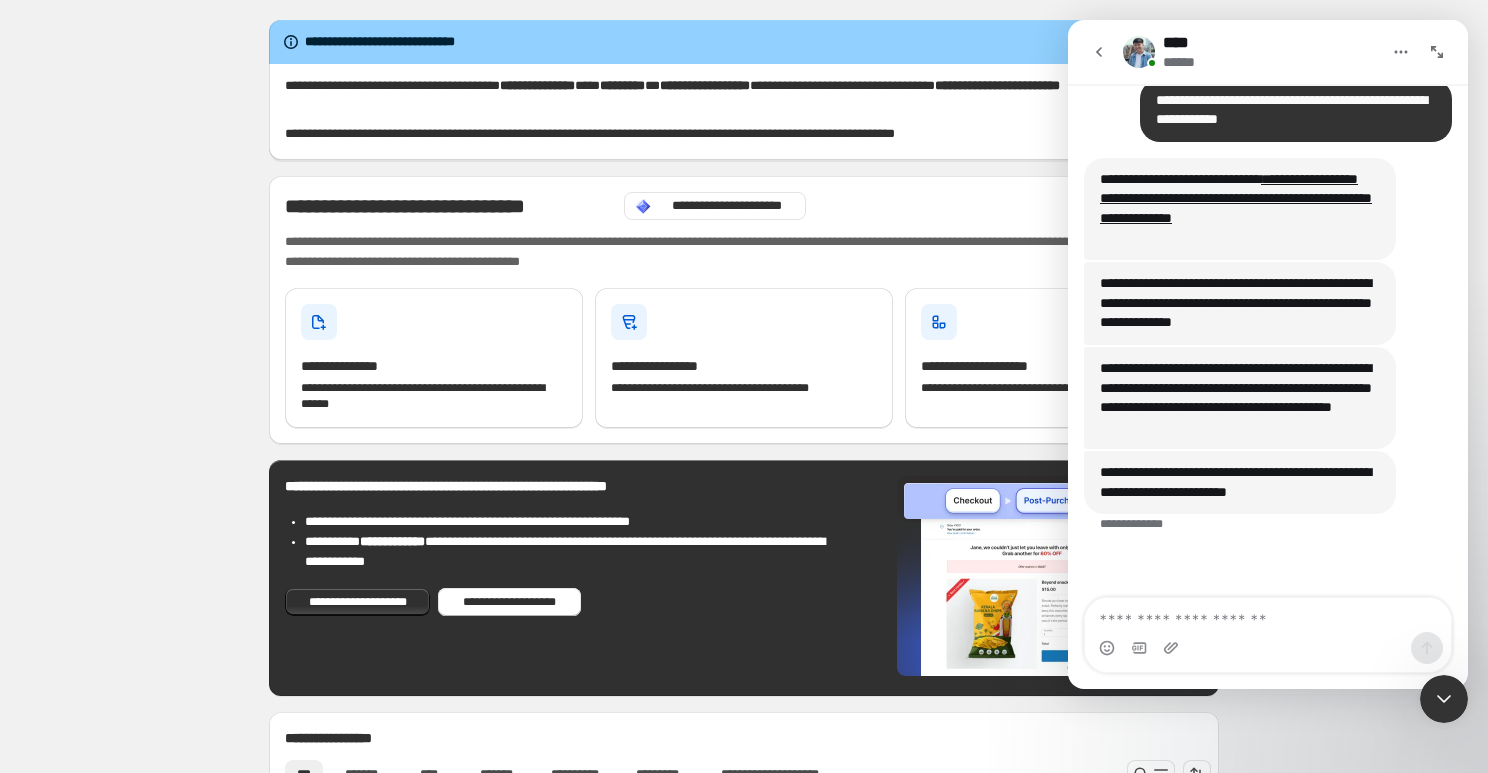 click on "**********" at bounding box center [1240, 303] 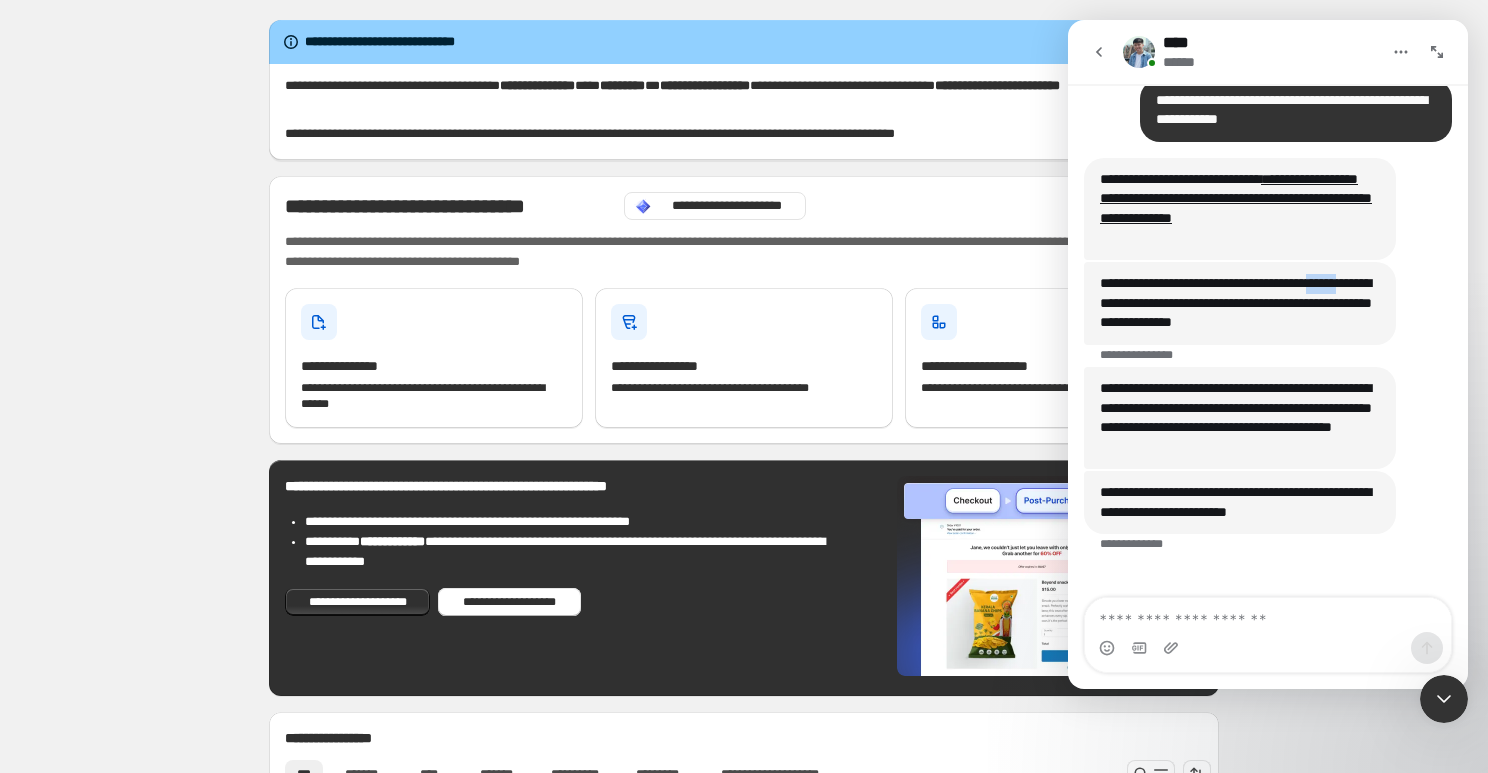 click on "**********" at bounding box center (1240, 303) 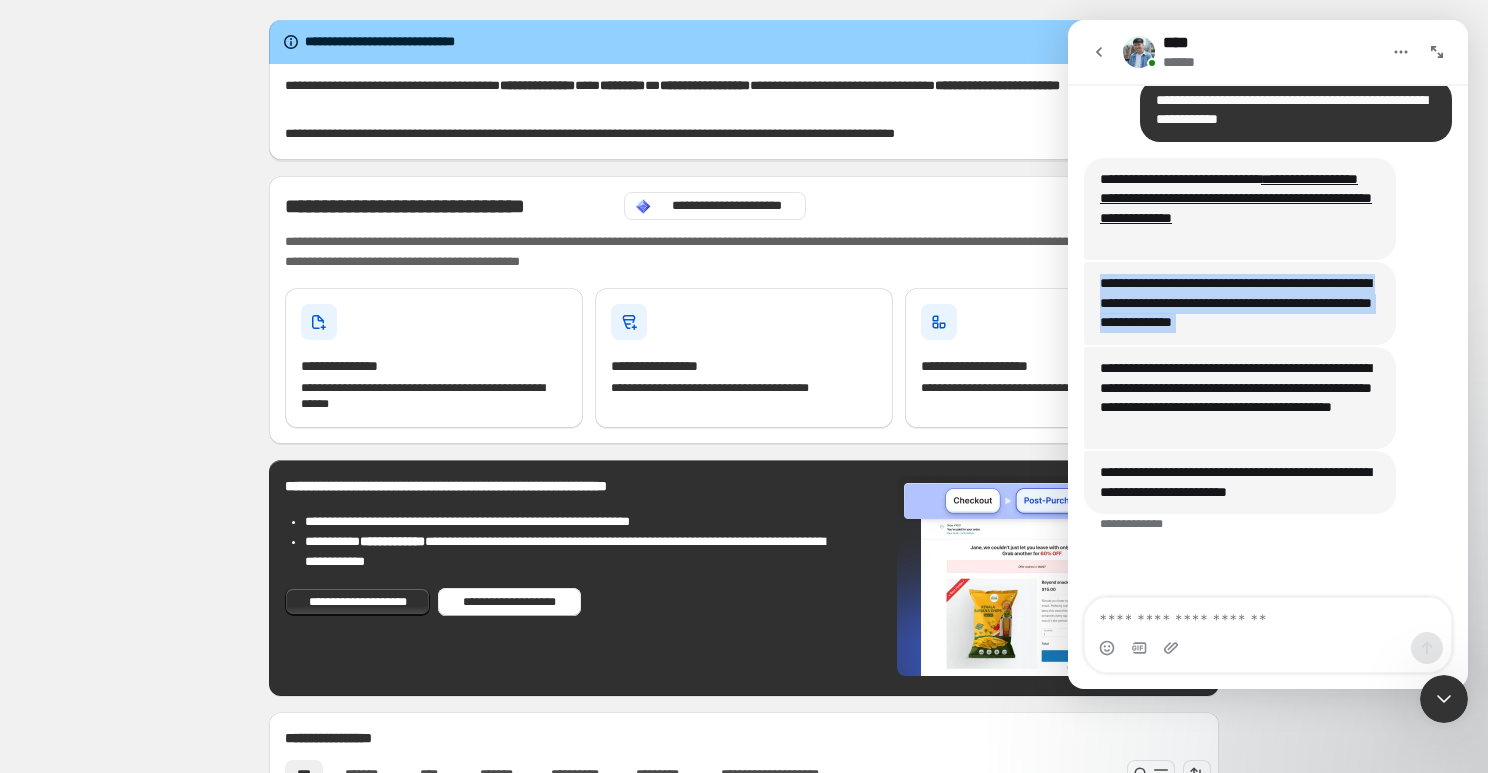 click on "**********" at bounding box center (1240, 303) 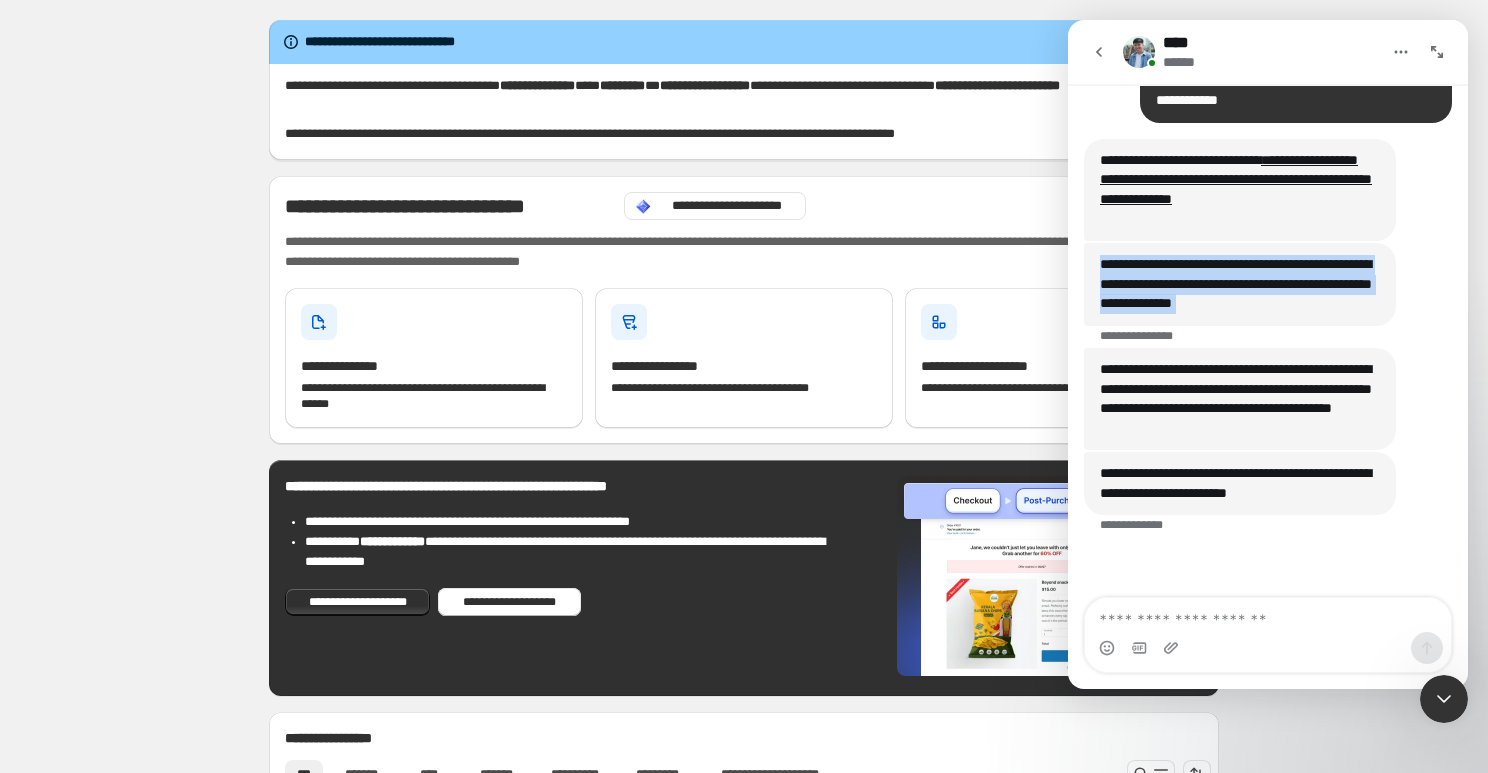 scroll, scrollTop: 1304, scrollLeft: 0, axis: vertical 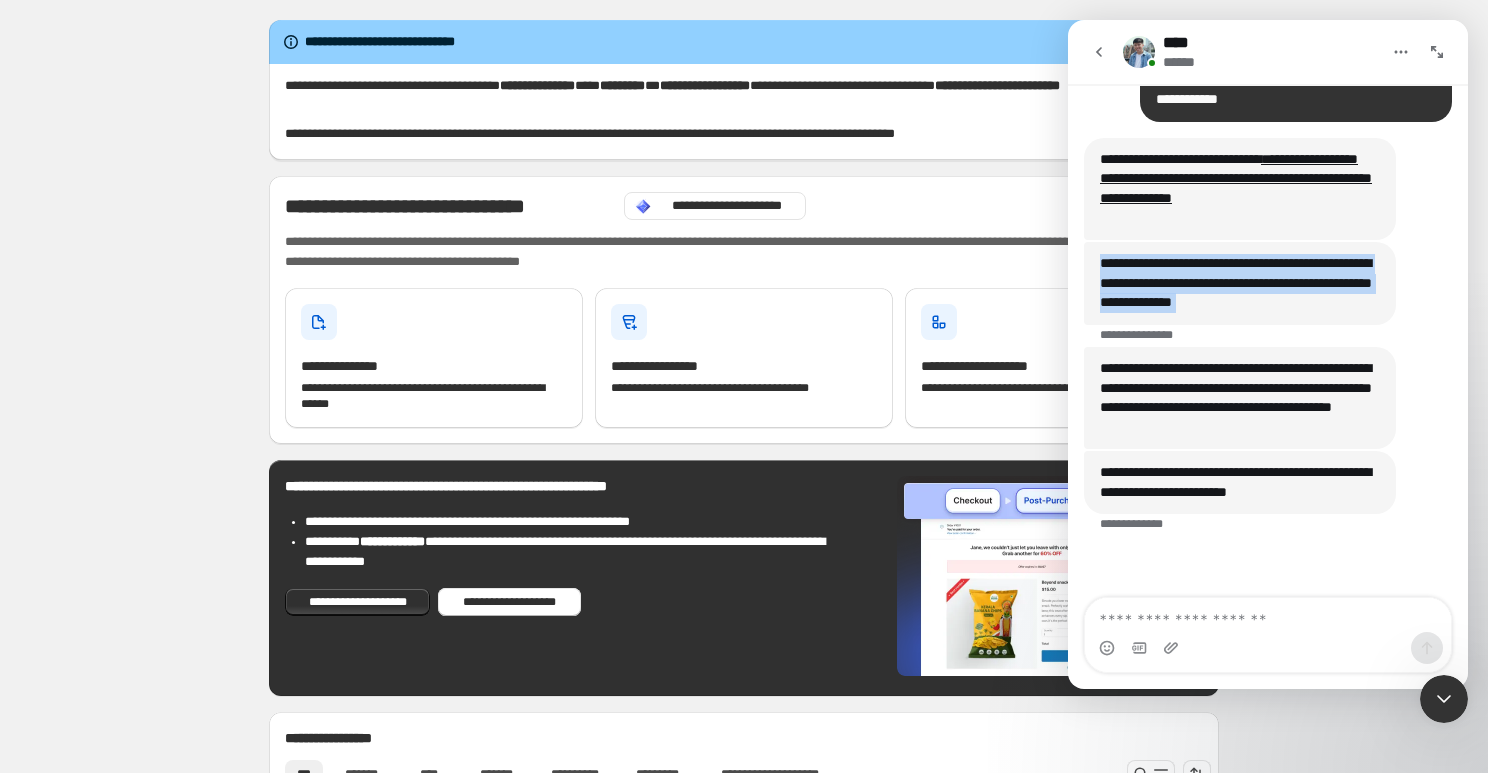 click on "**********" at bounding box center (1268, 294) 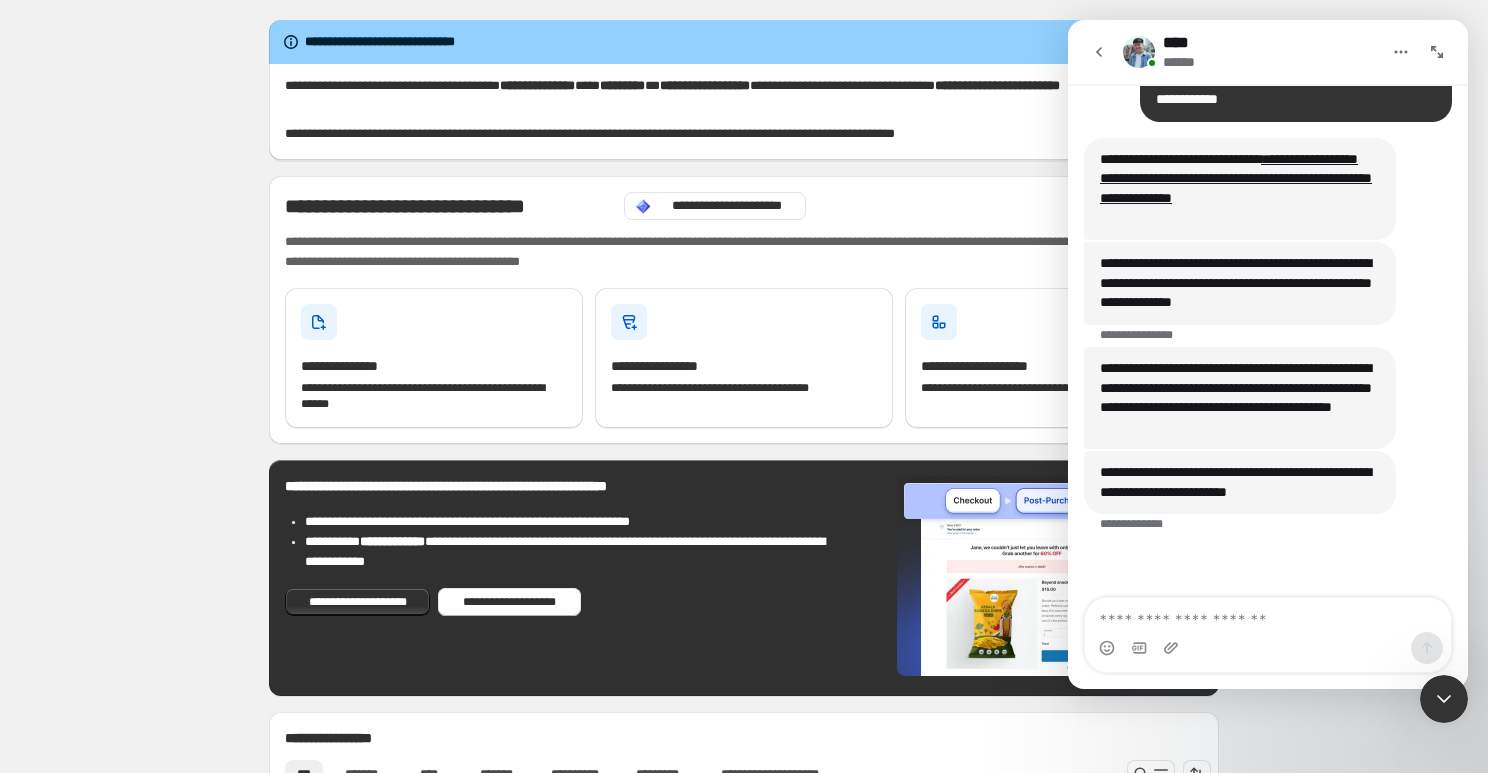 click on "**********" at bounding box center (1240, 398) 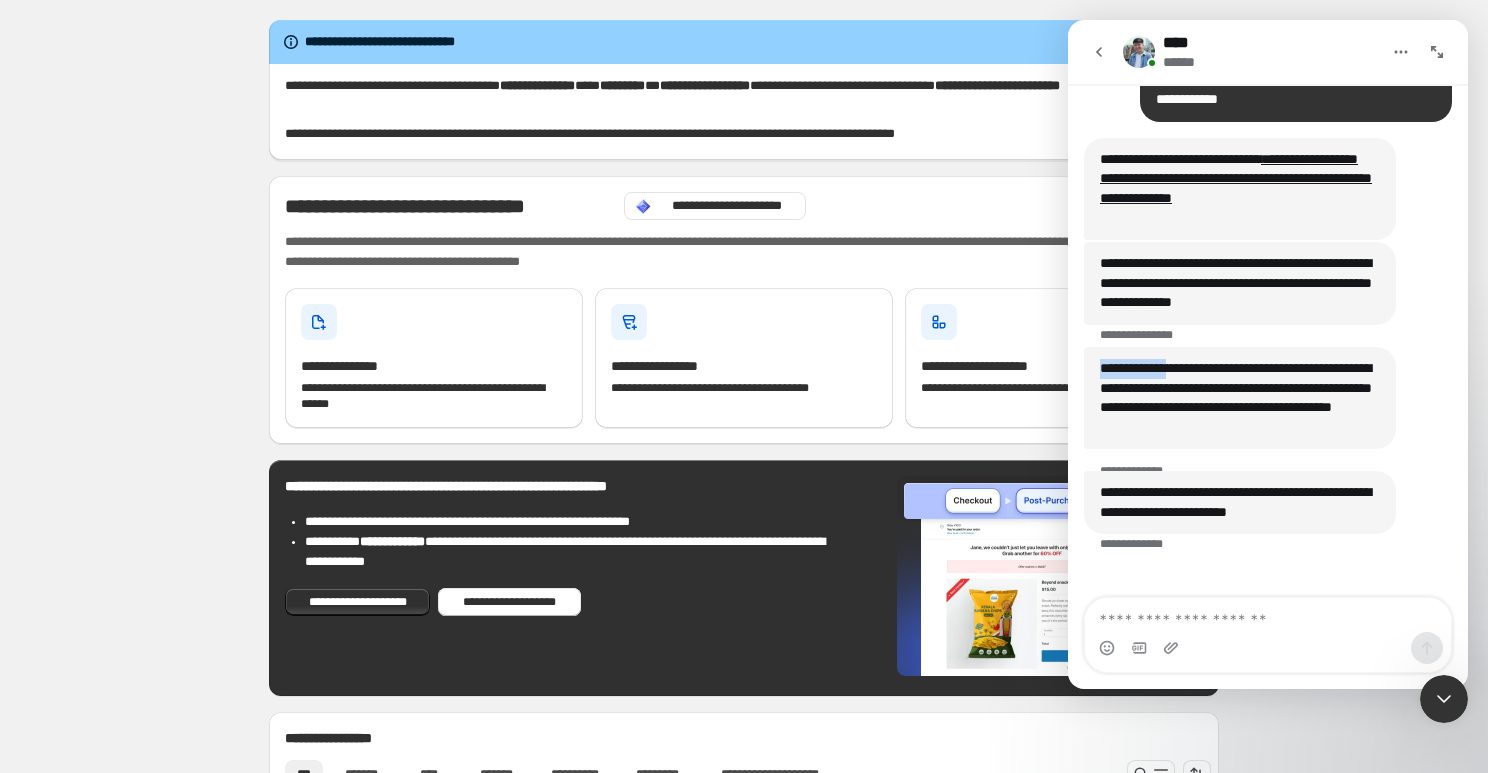 click on "**********" at bounding box center (1240, 398) 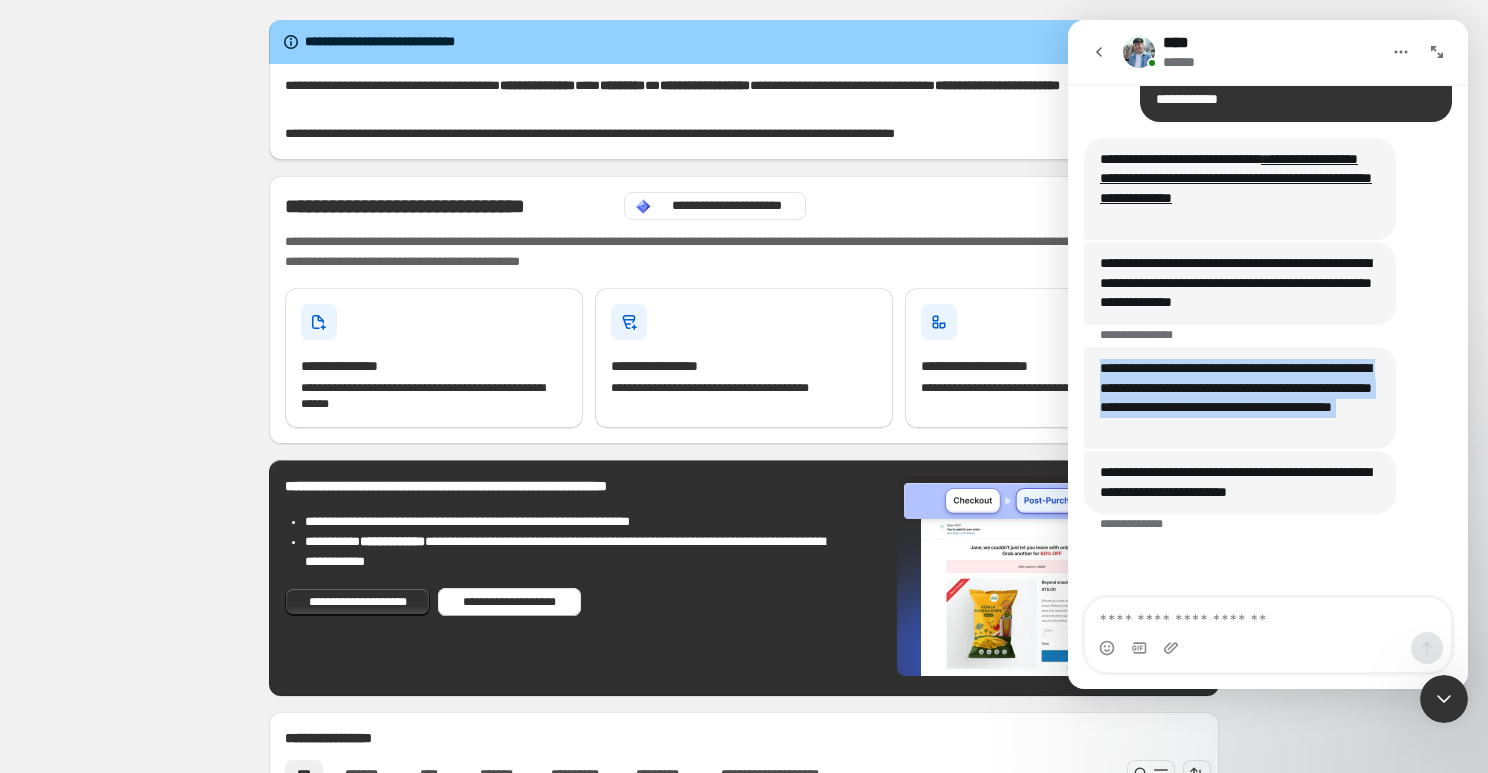 click on "**********" at bounding box center [1240, 398] 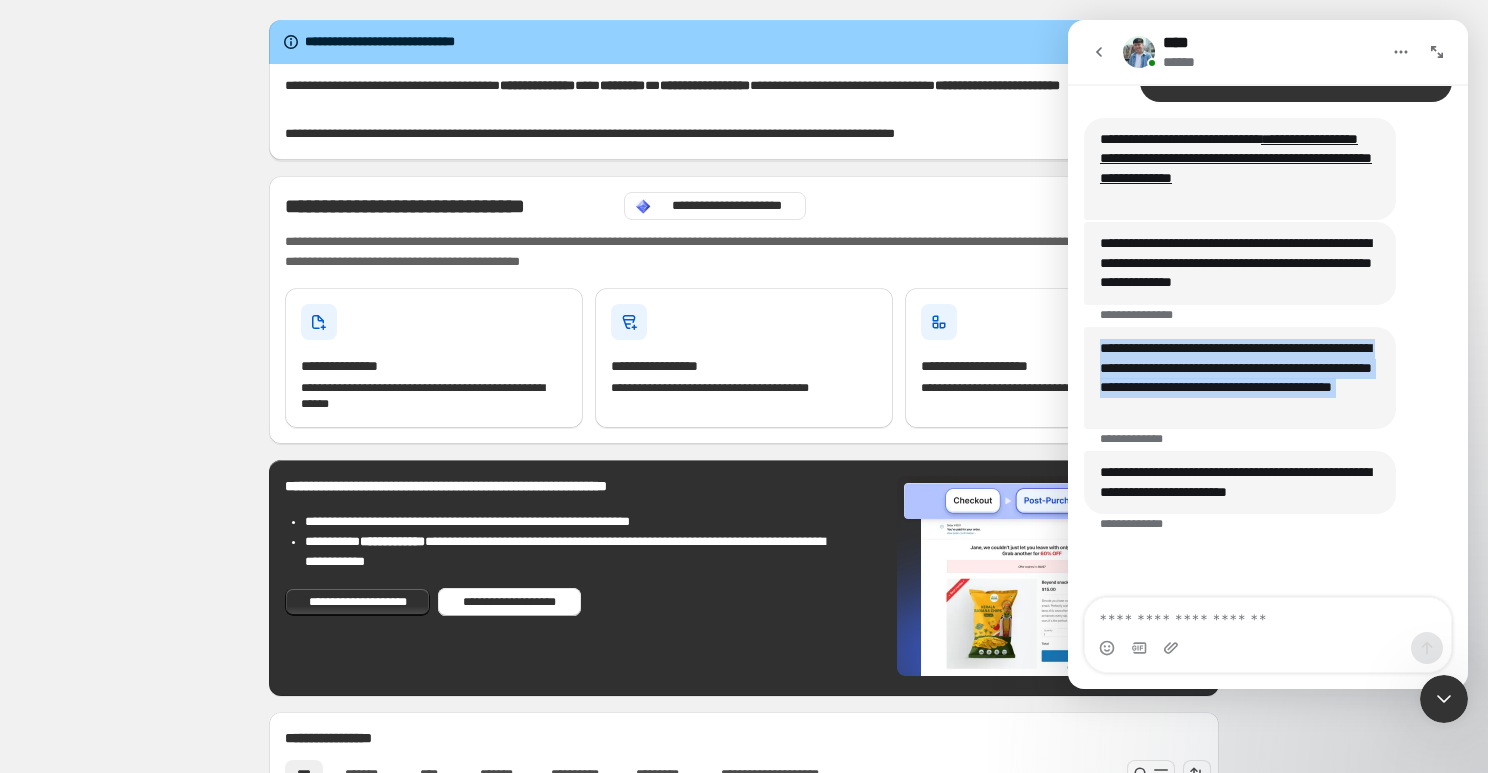 click on "**********" at bounding box center [1240, 378] 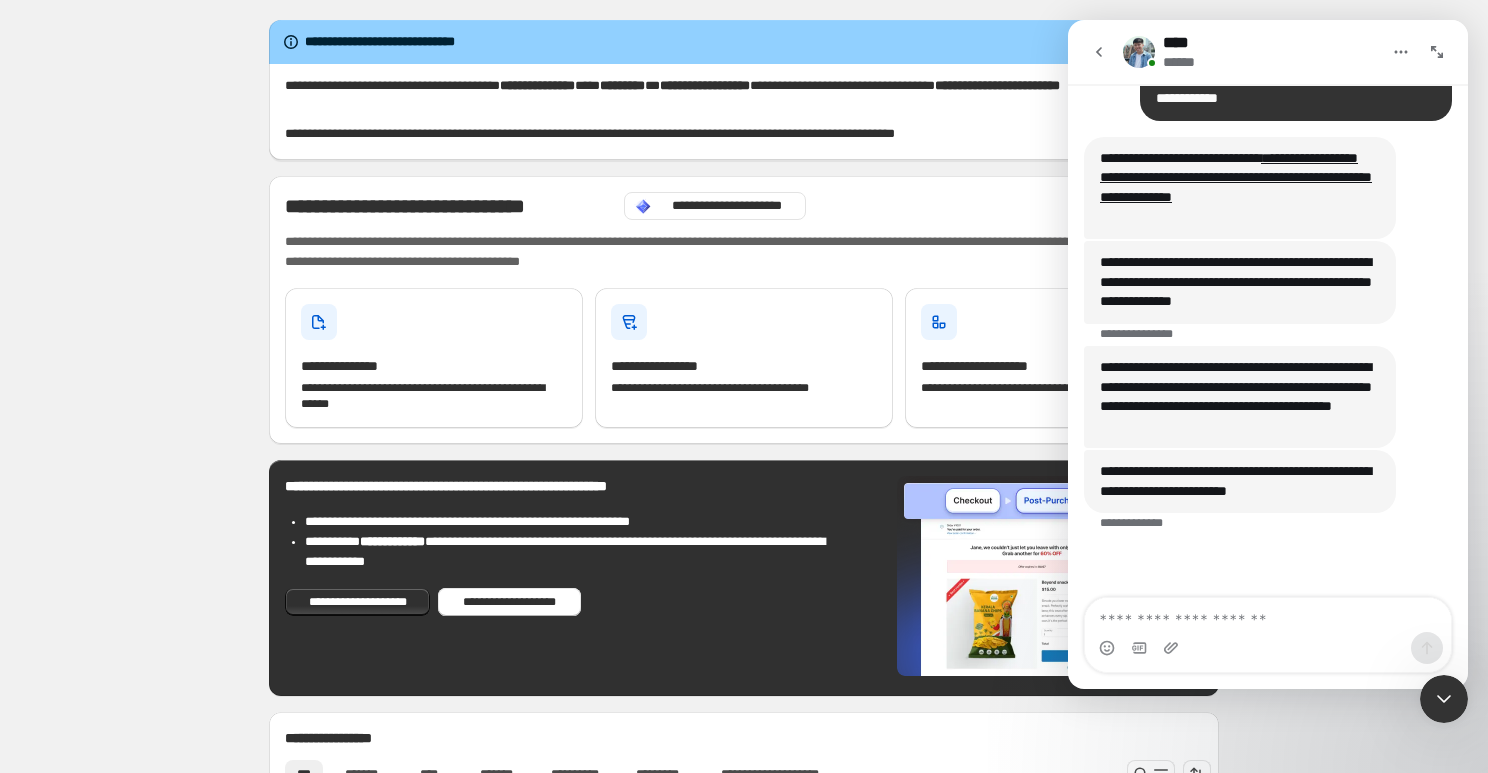 scroll, scrollTop: 1304, scrollLeft: 0, axis: vertical 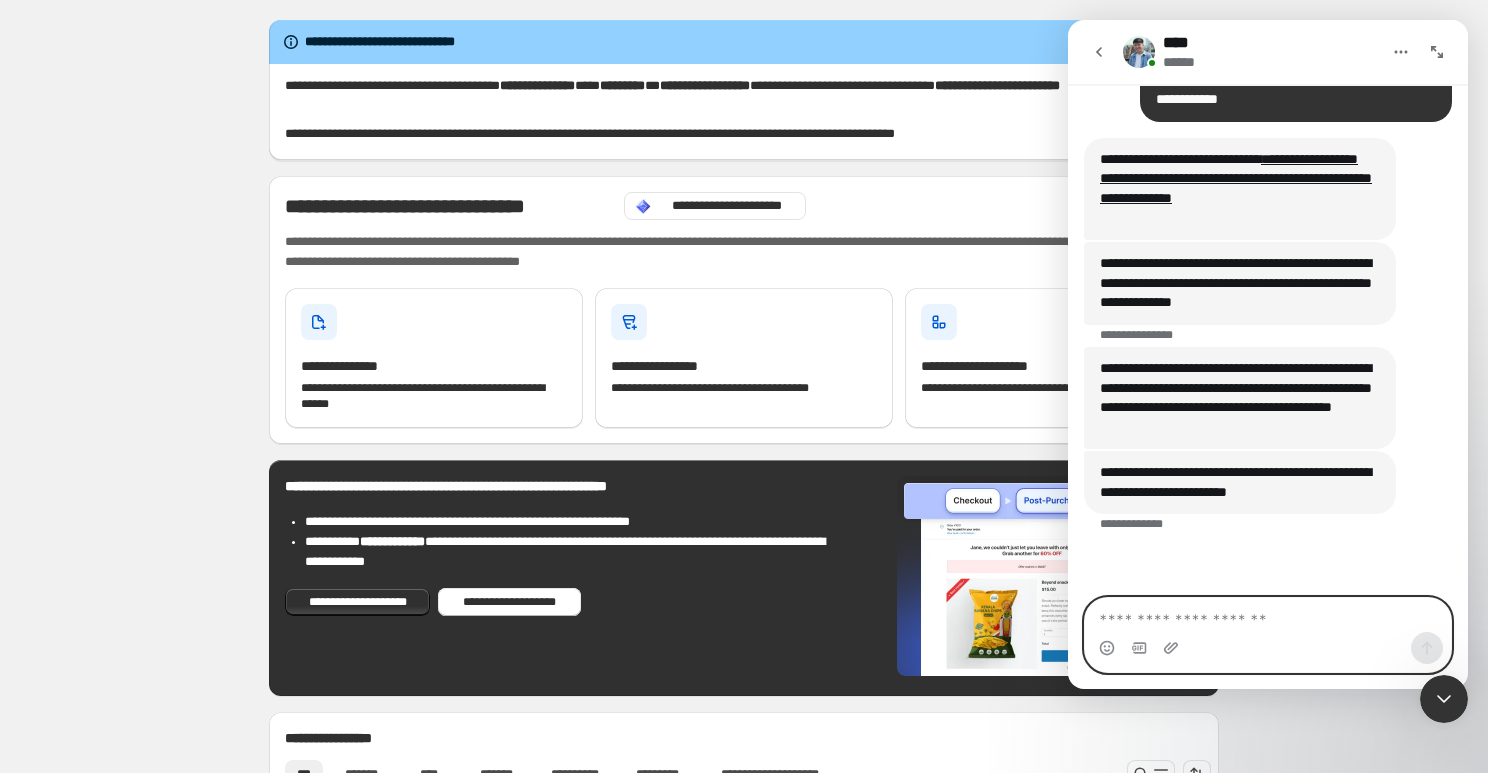 click at bounding box center (1268, 615) 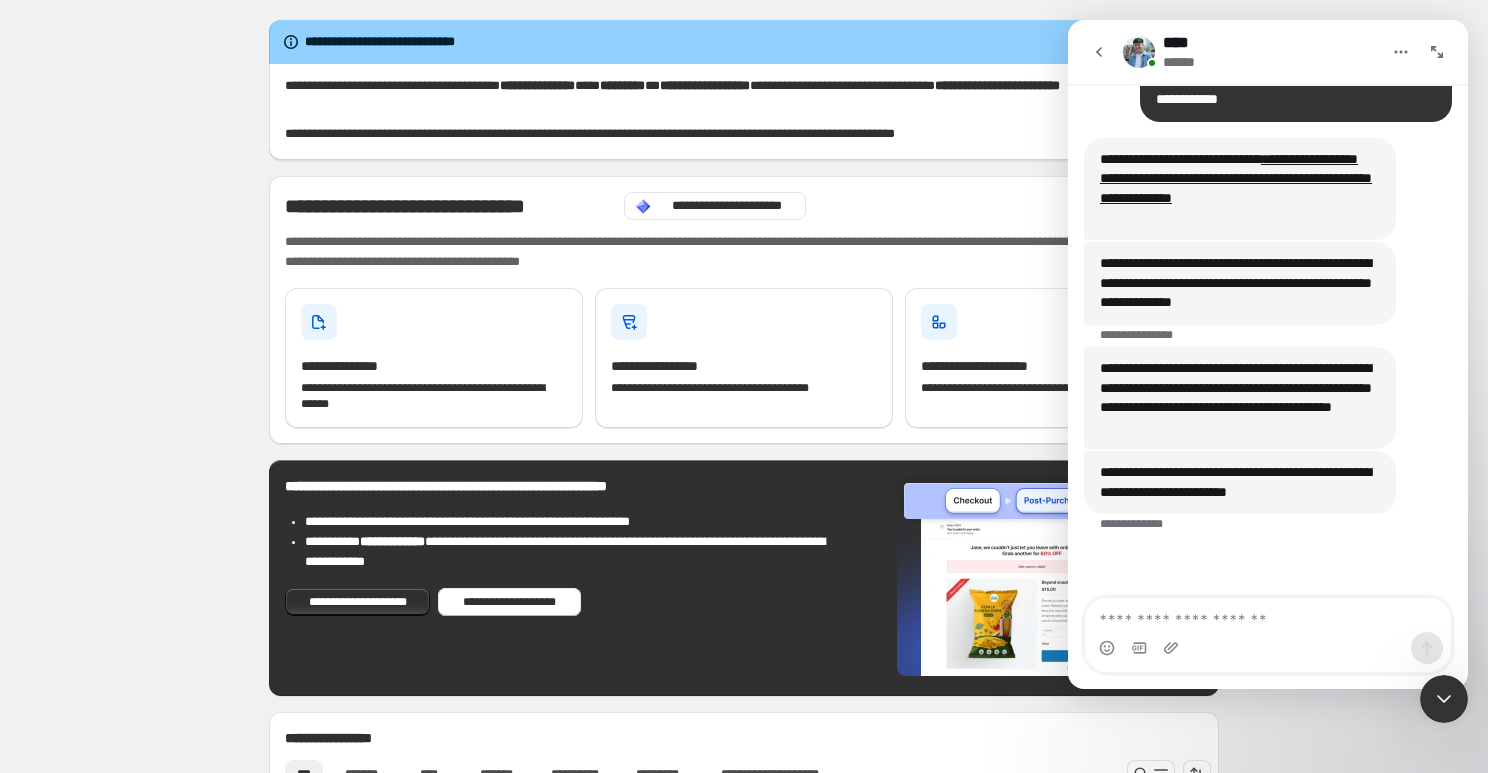 click on "**********" at bounding box center (1240, 482) 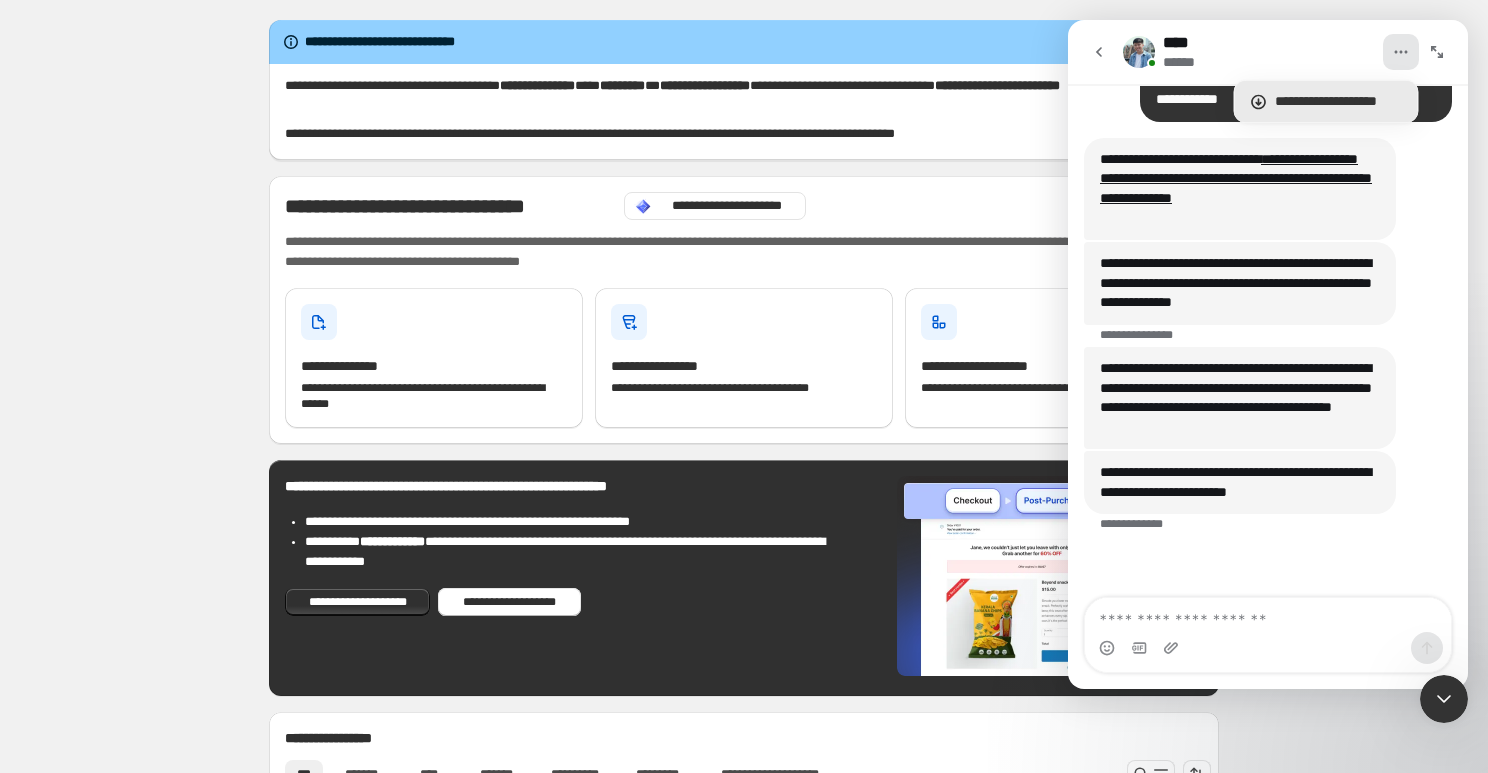 click on "**********" at bounding box center [1338, 101] 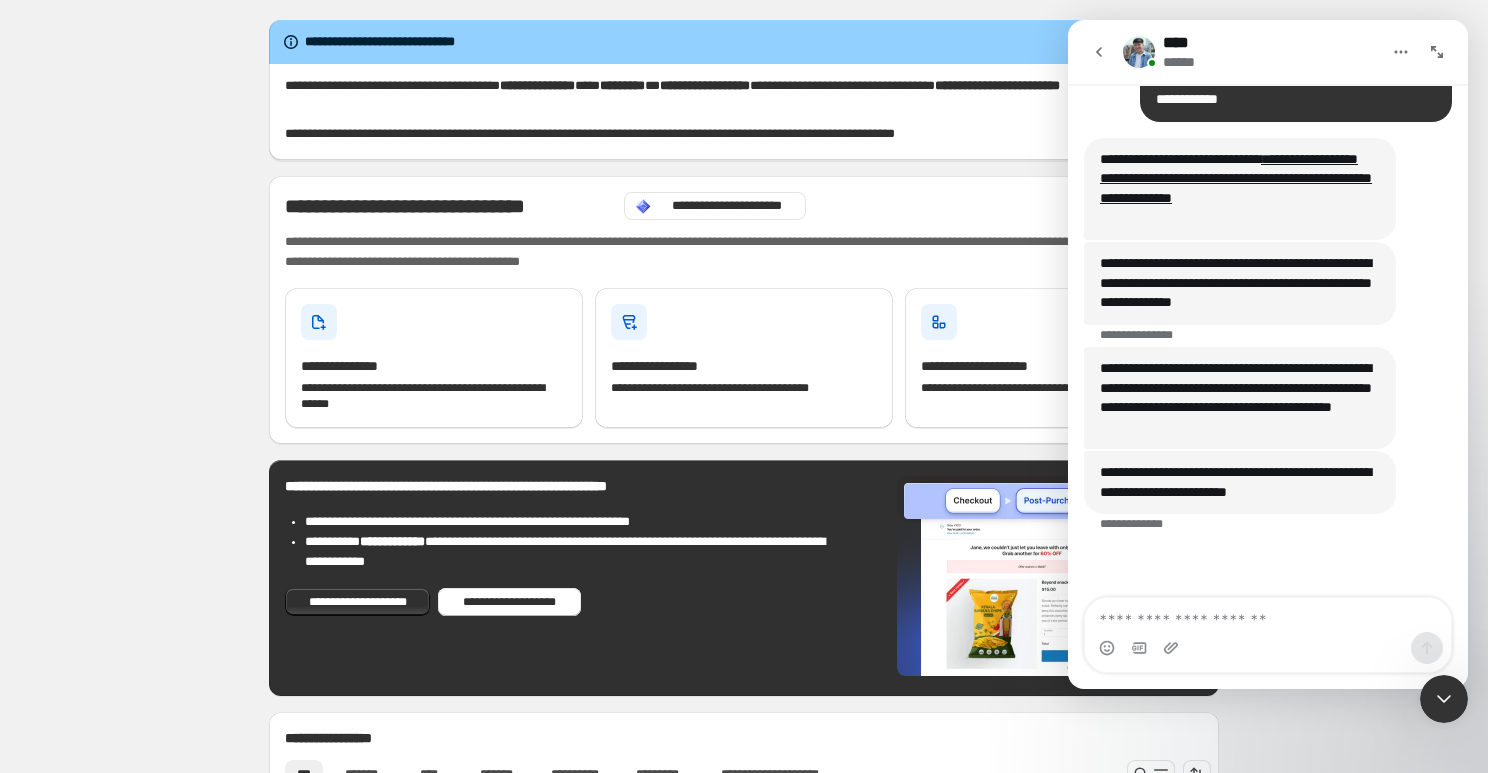 click at bounding box center (1099, 52) 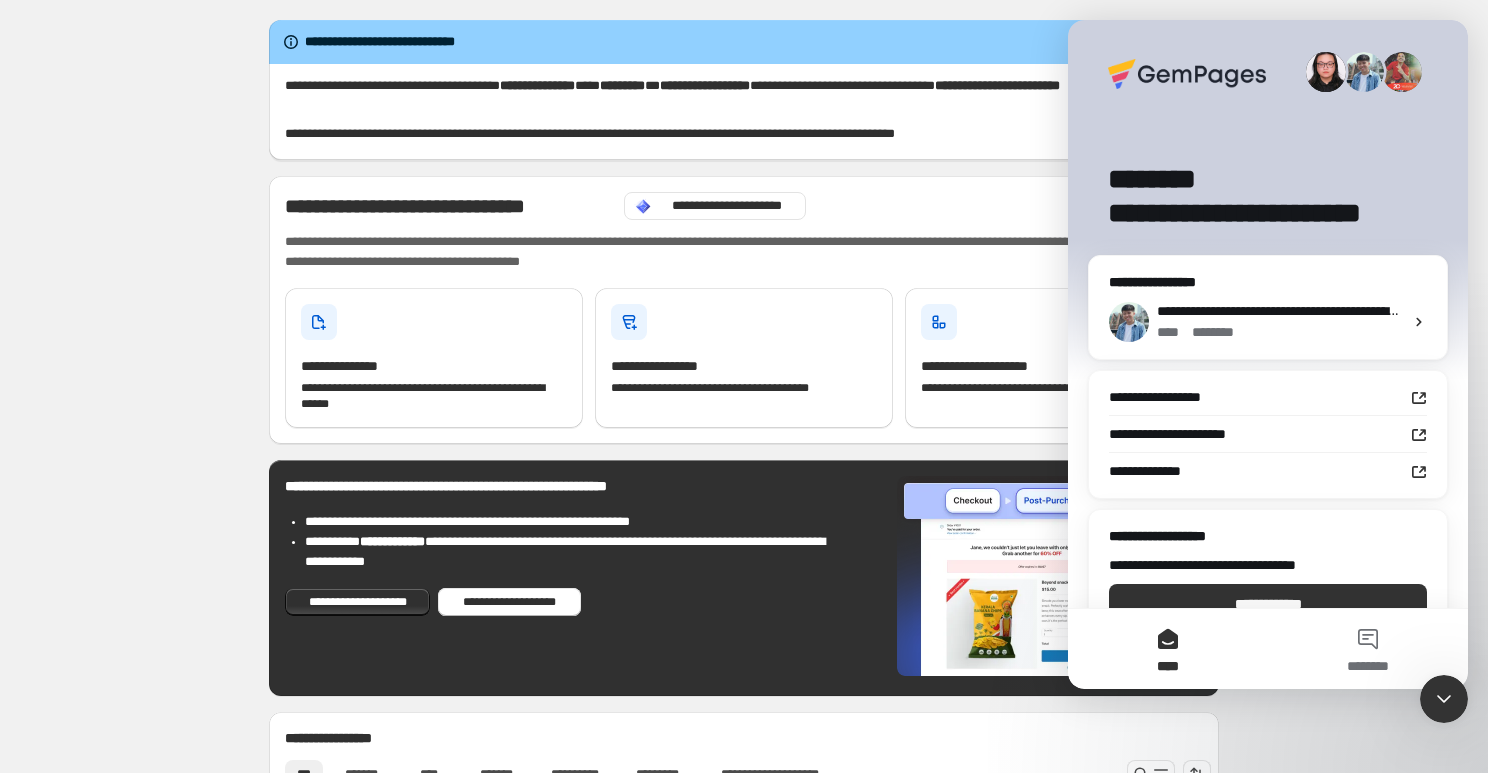 click on "**********" at bounding box center [744, 1017] 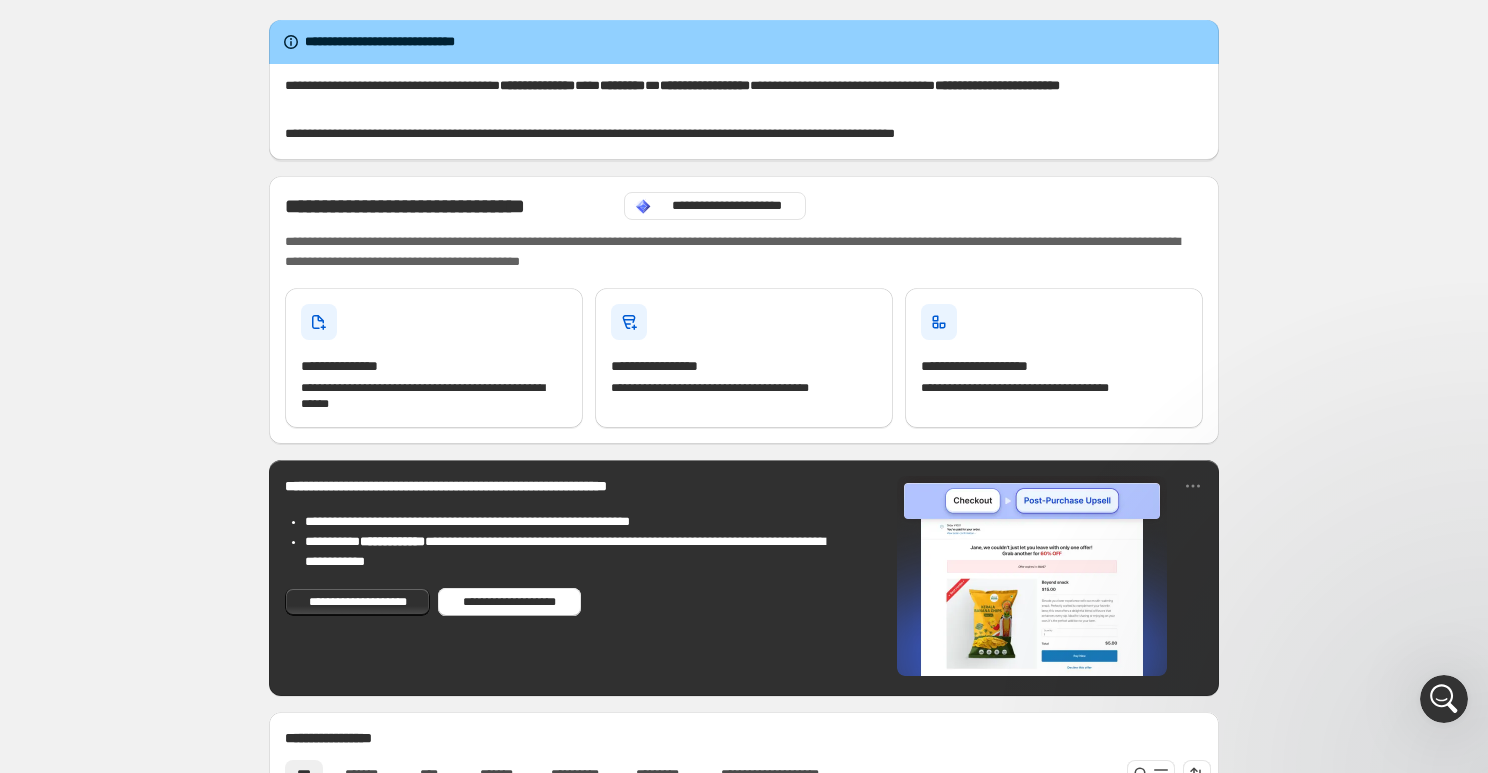 scroll, scrollTop: 0, scrollLeft: 0, axis: both 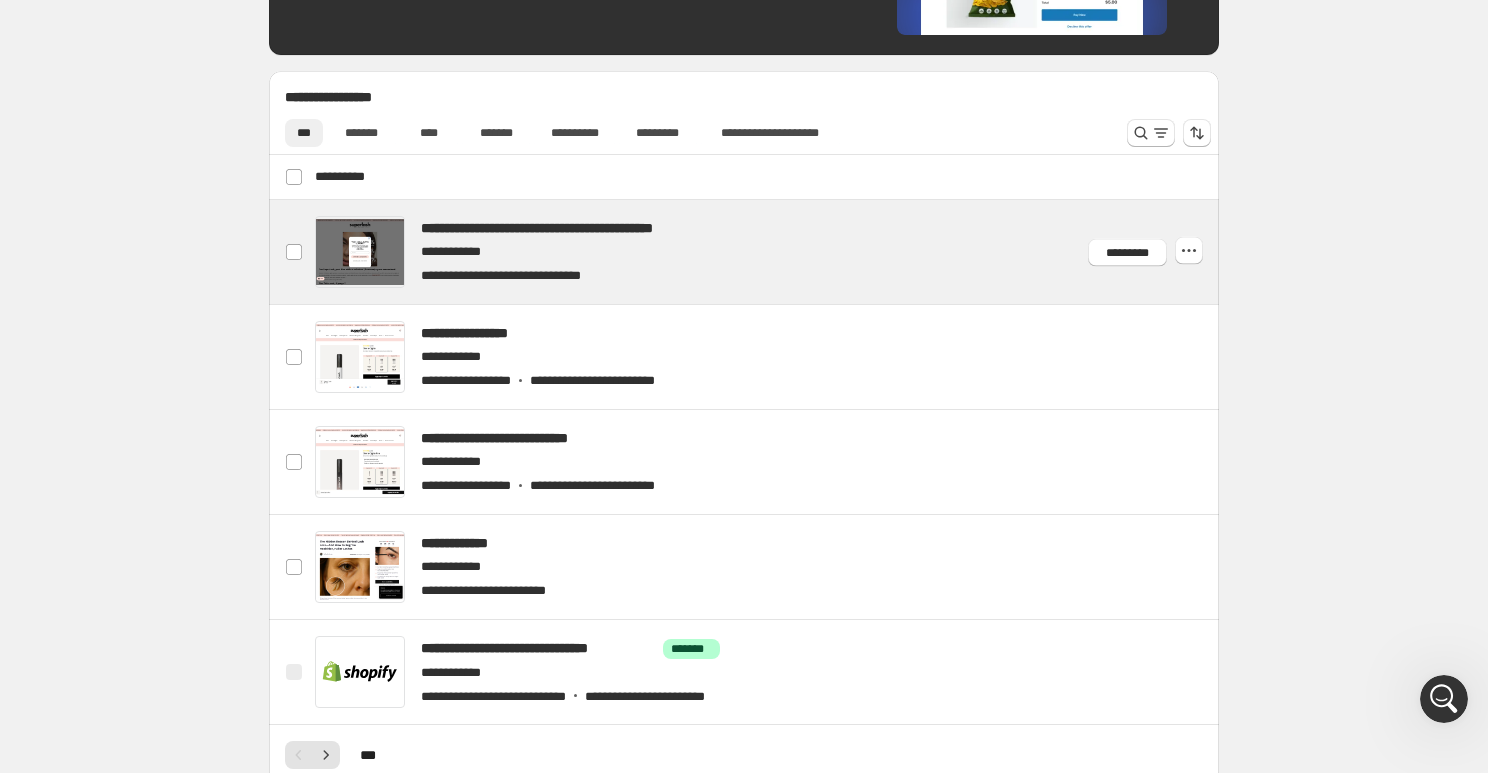 click at bounding box center [768, 252] 